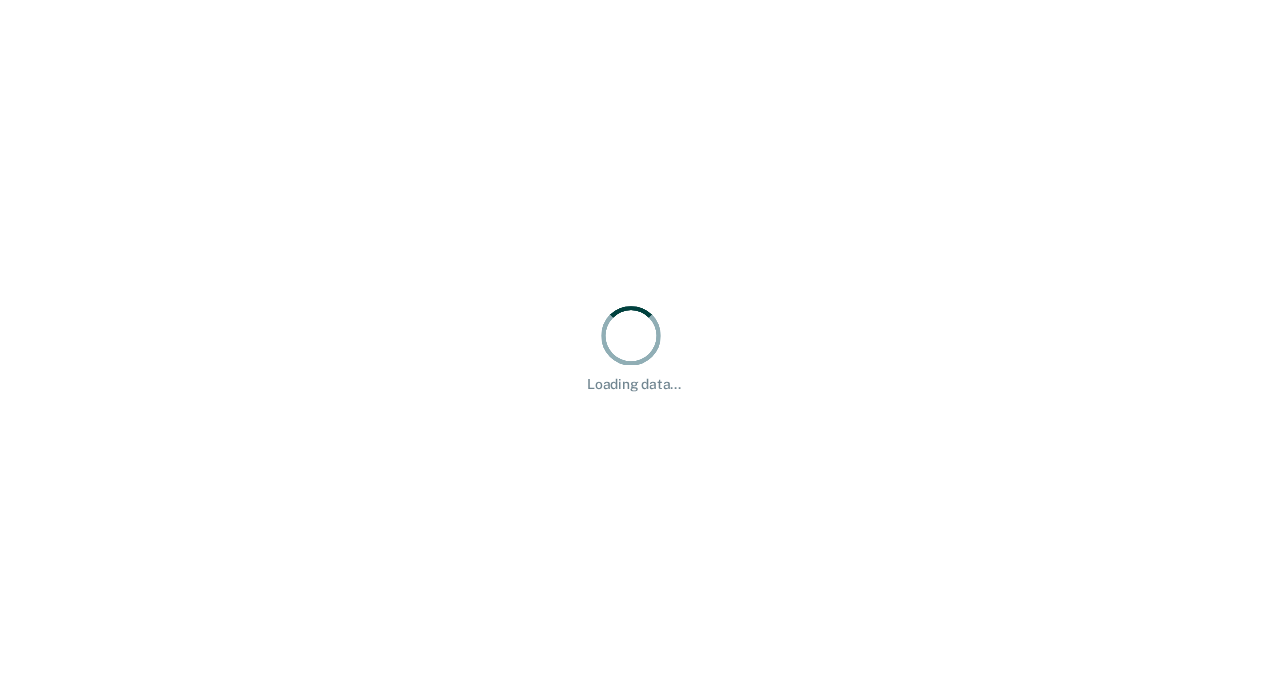 scroll, scrollTop: 0, scrollLeft: 0, axis: both 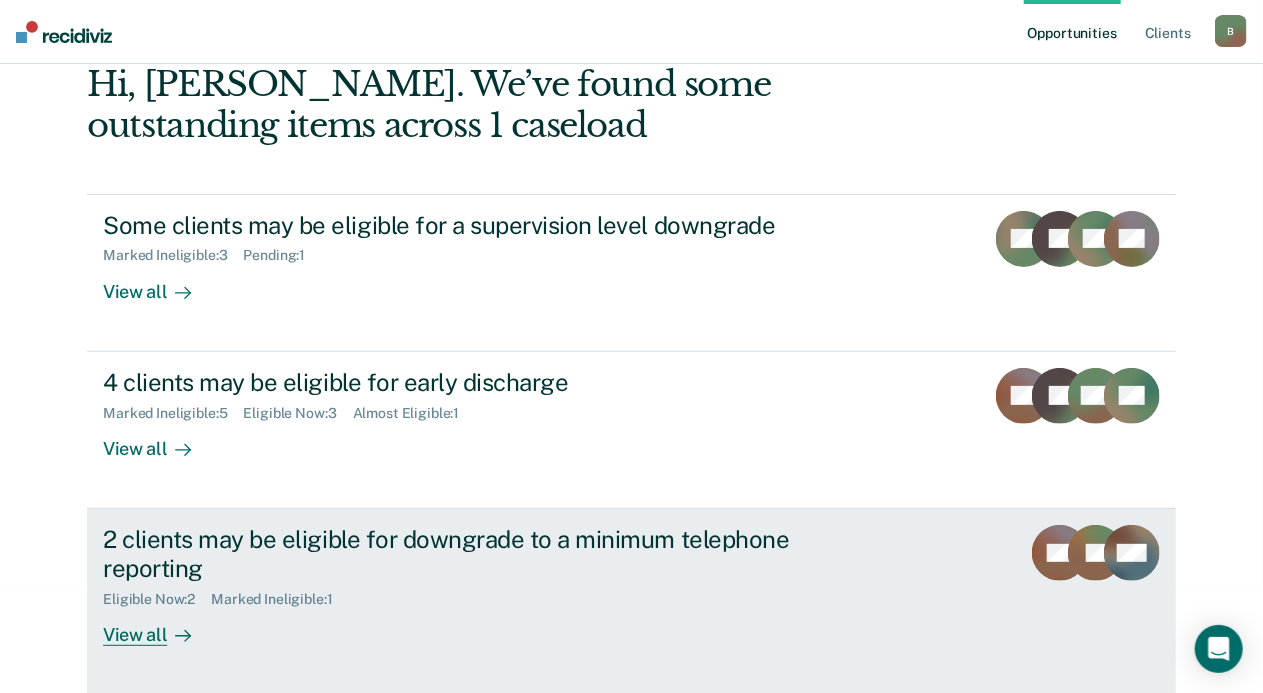 click on "View all" at bounding box center [159, 626] 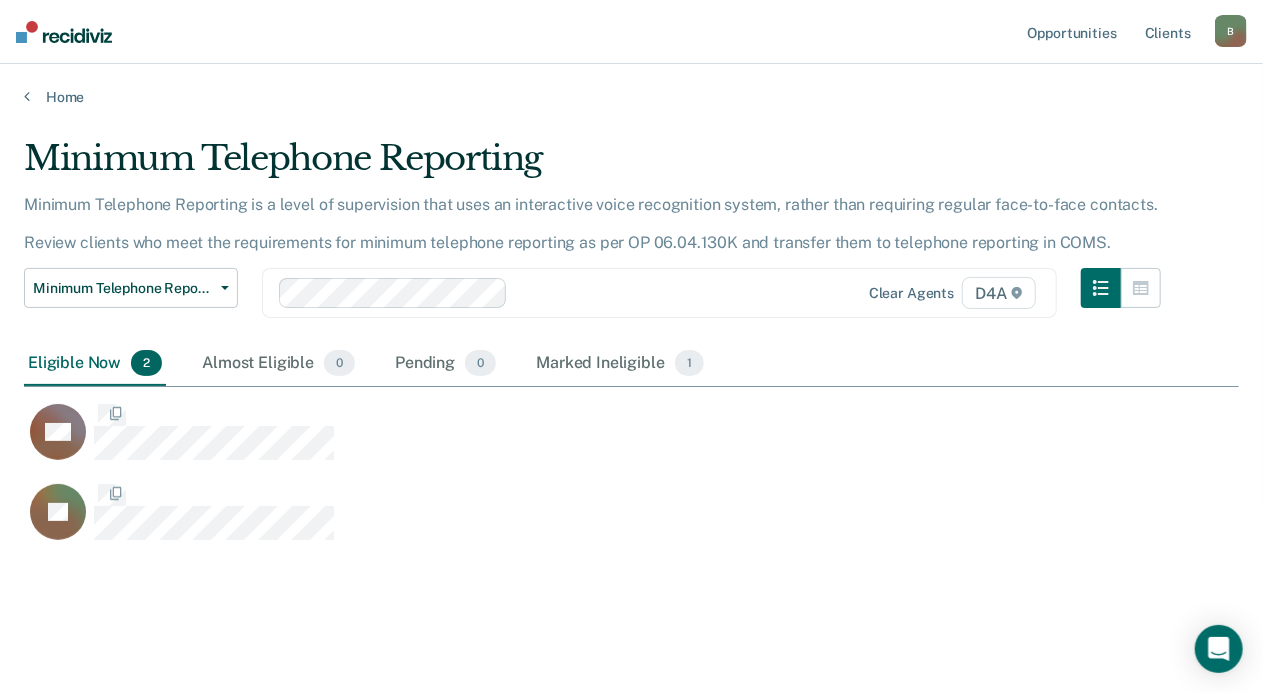 scroll, scrollTop: 16, scrollLeft: 15, axis: both 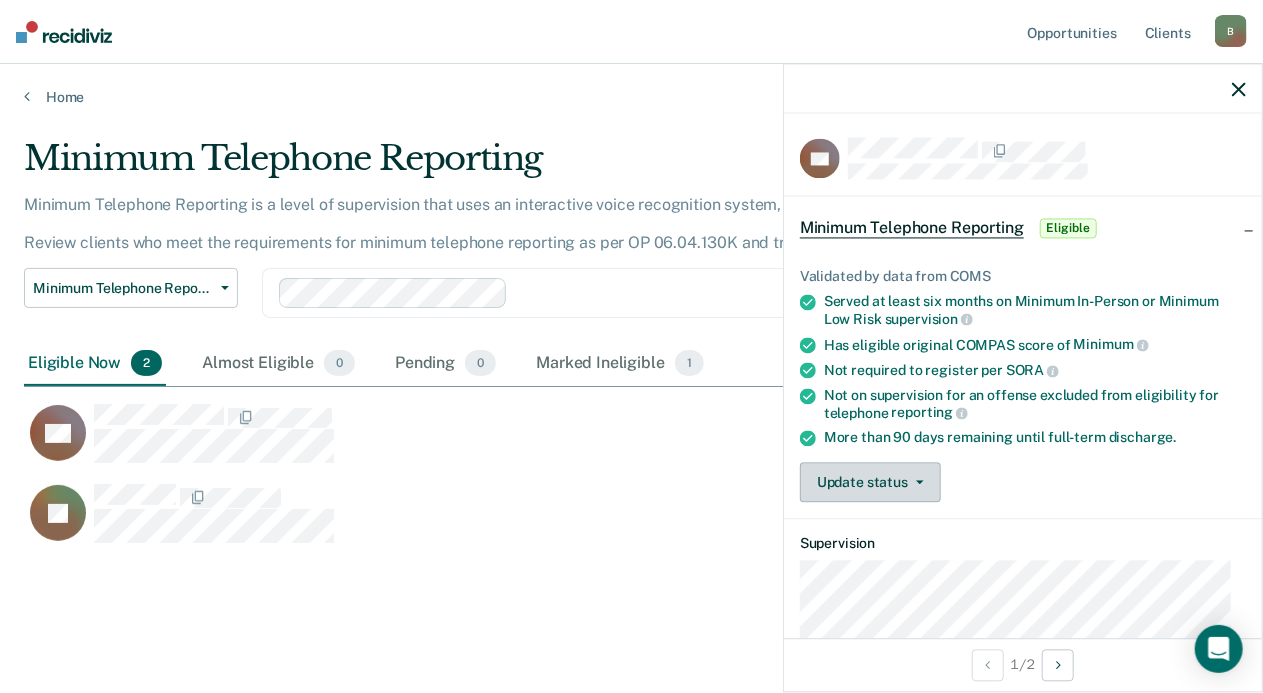 click on "Update status" at bounding box center (870, 483) 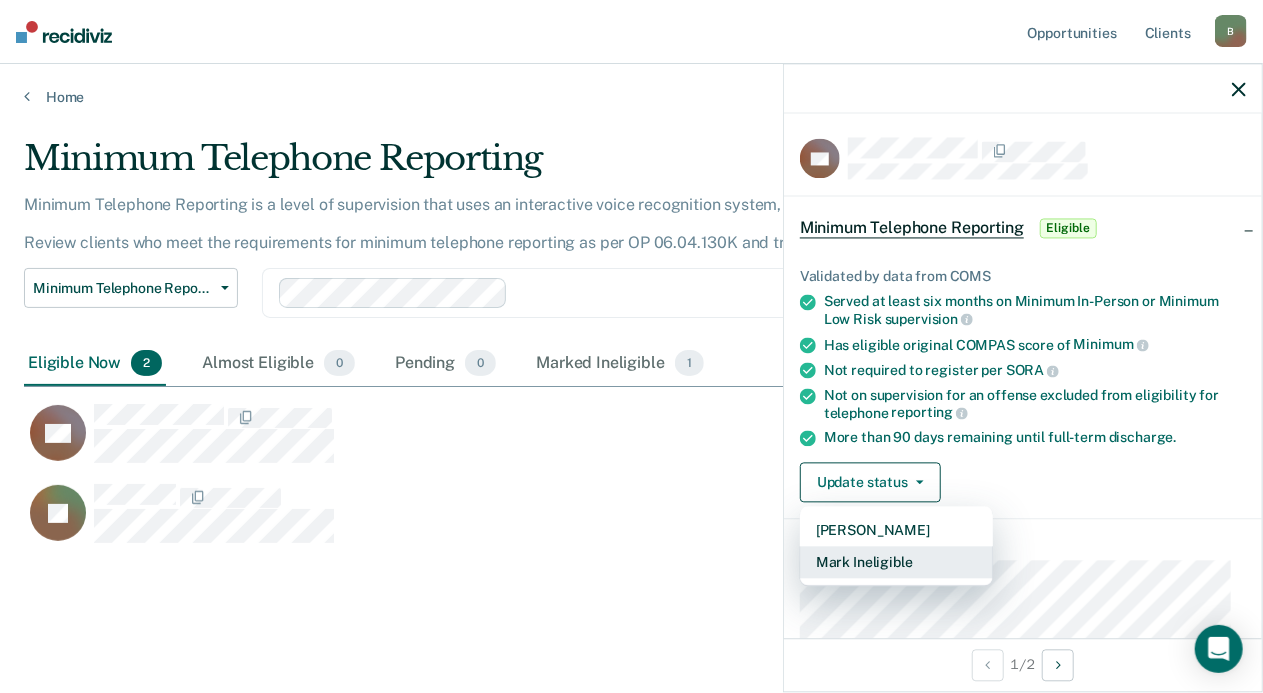 click on "Mark Ineligible" at bounding box center [896, 563] 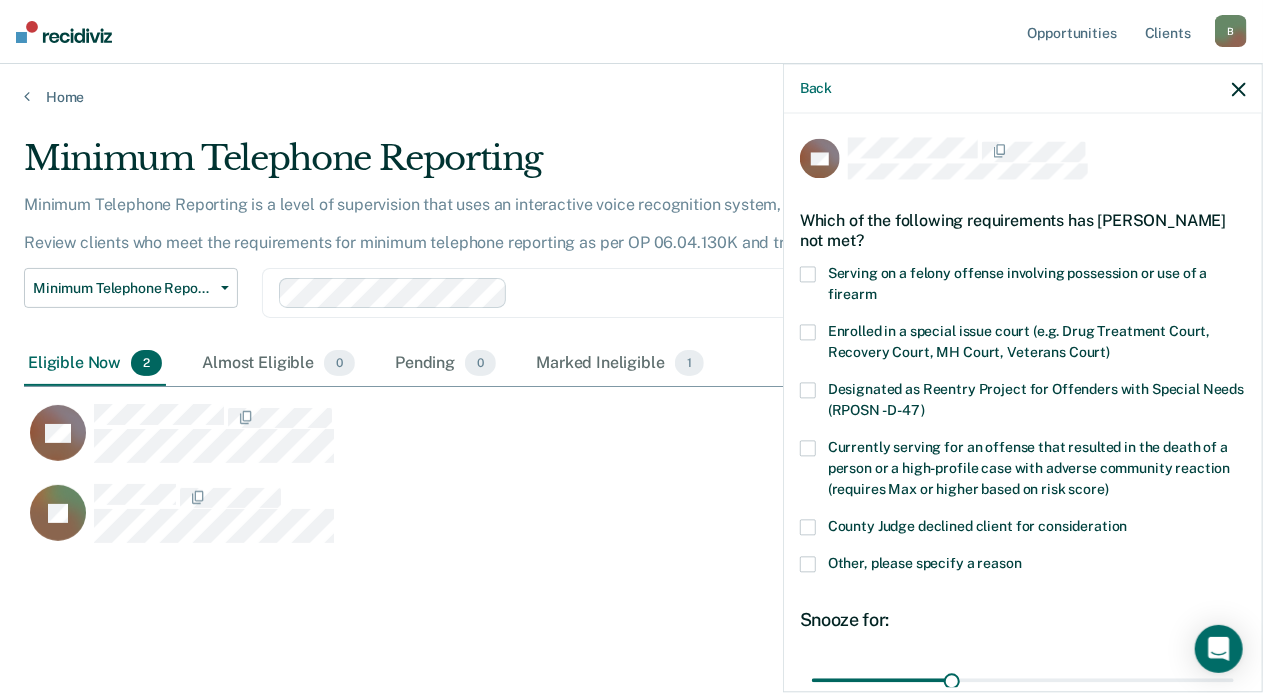 click at bounding box center (808, 564) 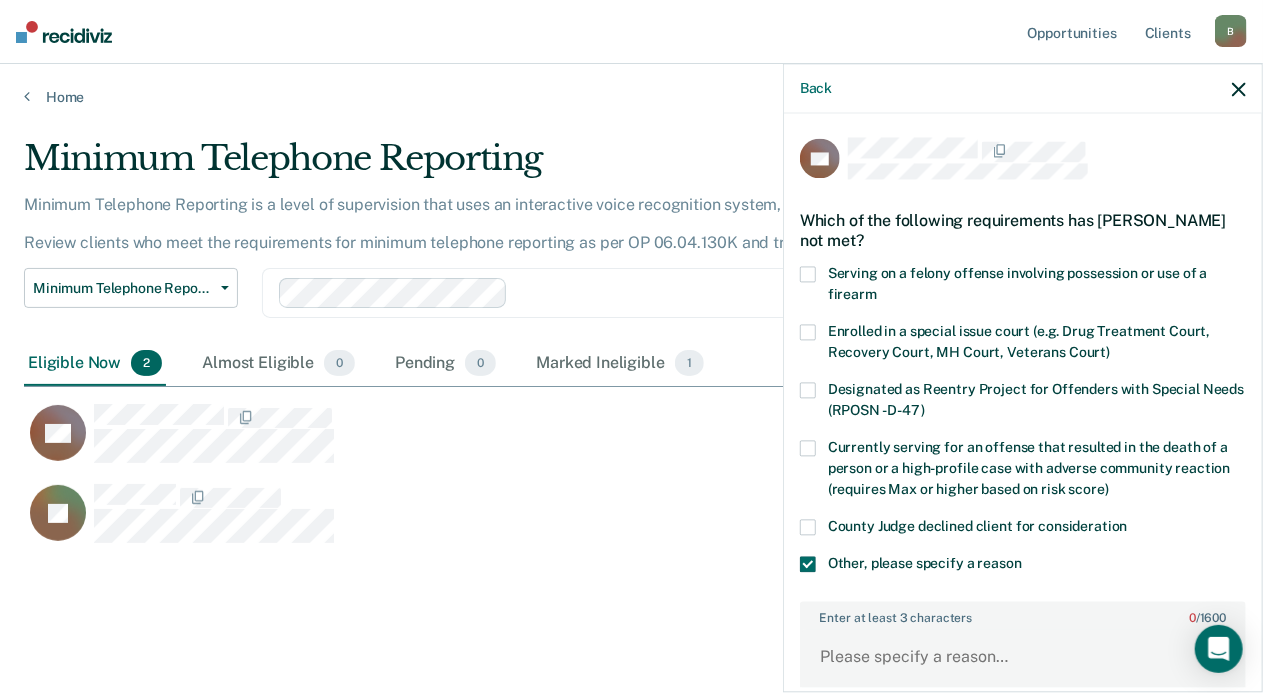 scroll, scrollTop: 199, scrollLeft: 0, axis: vertical 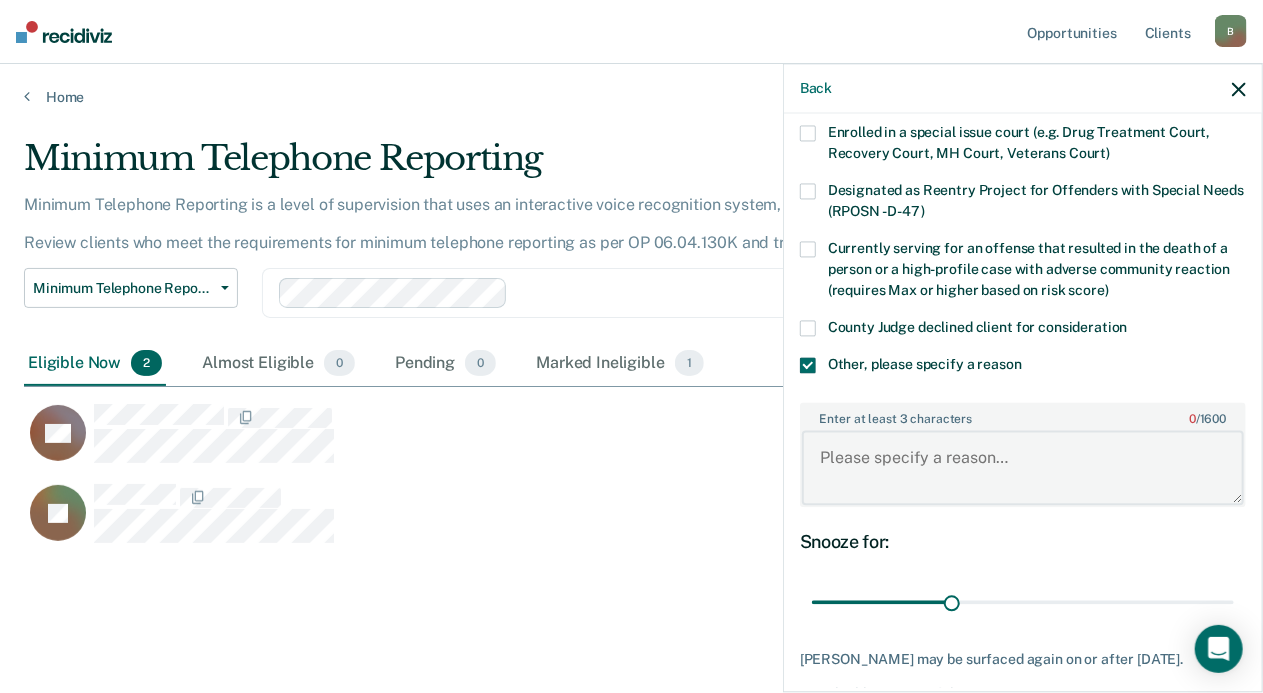 click on "Enter at least 3 characters 0  /  1600" at bounding box center [1023, 468] 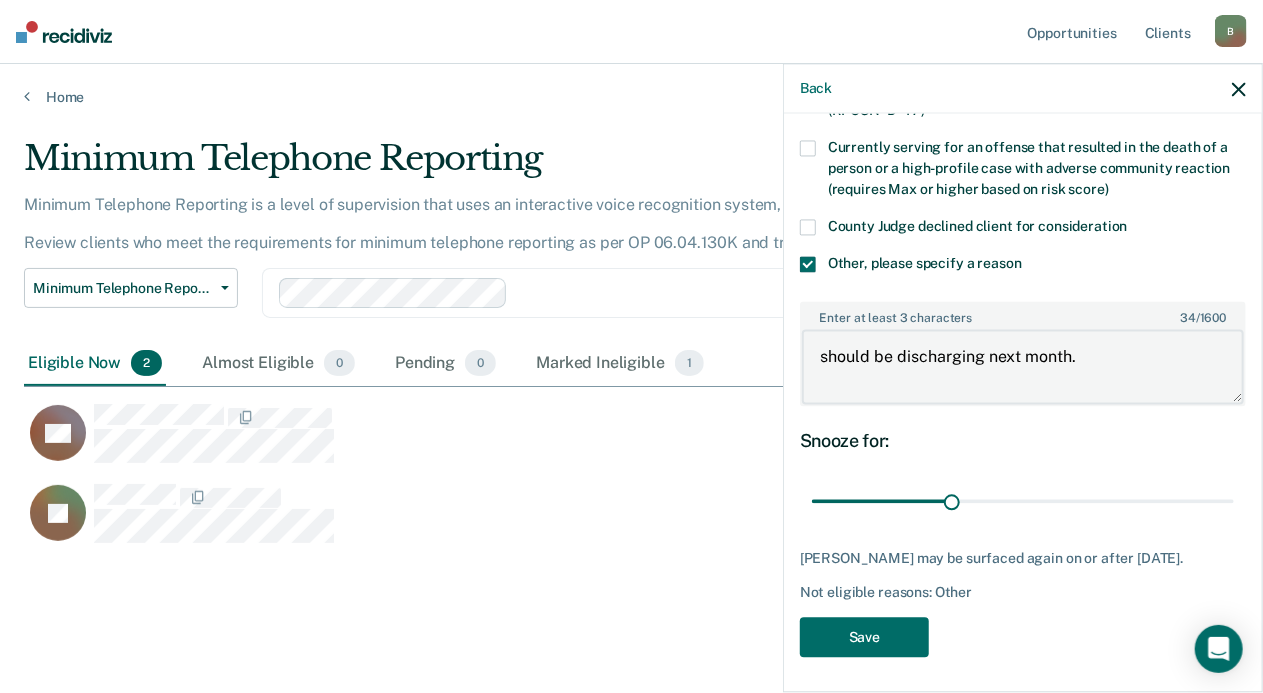 scroll, scrollTop: 317, scrollLeft: 0, axis: vertical 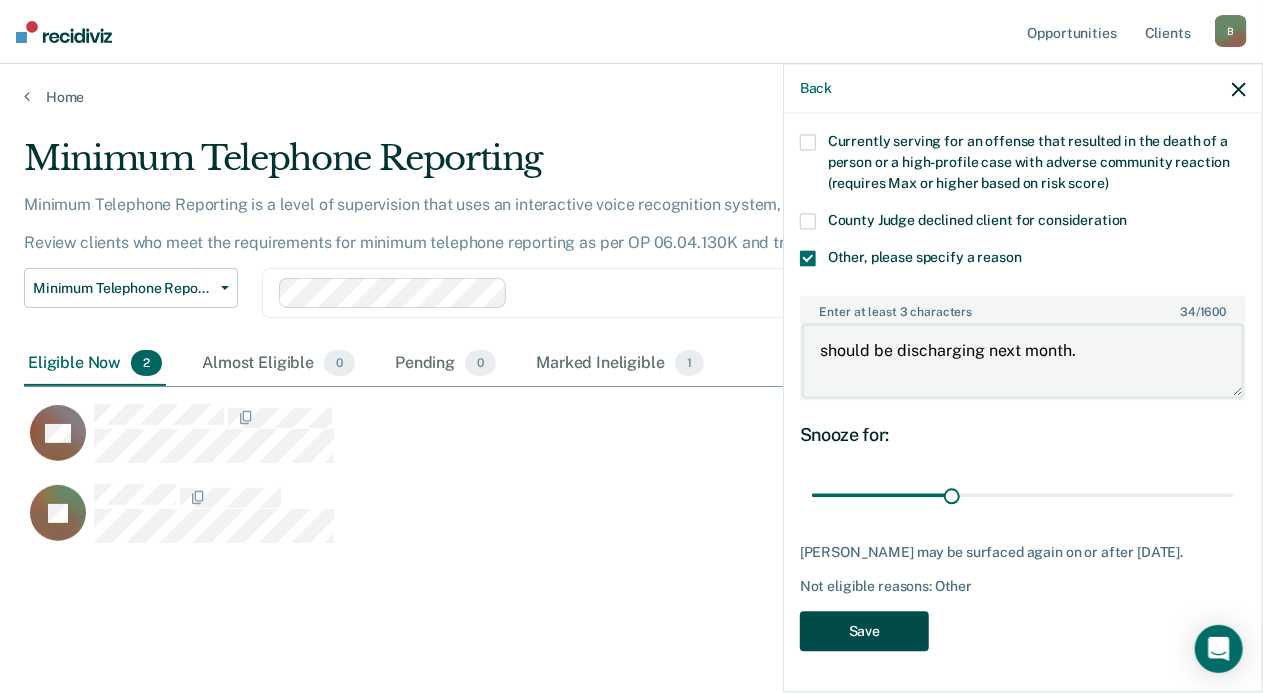 type on "should be discharging next month." 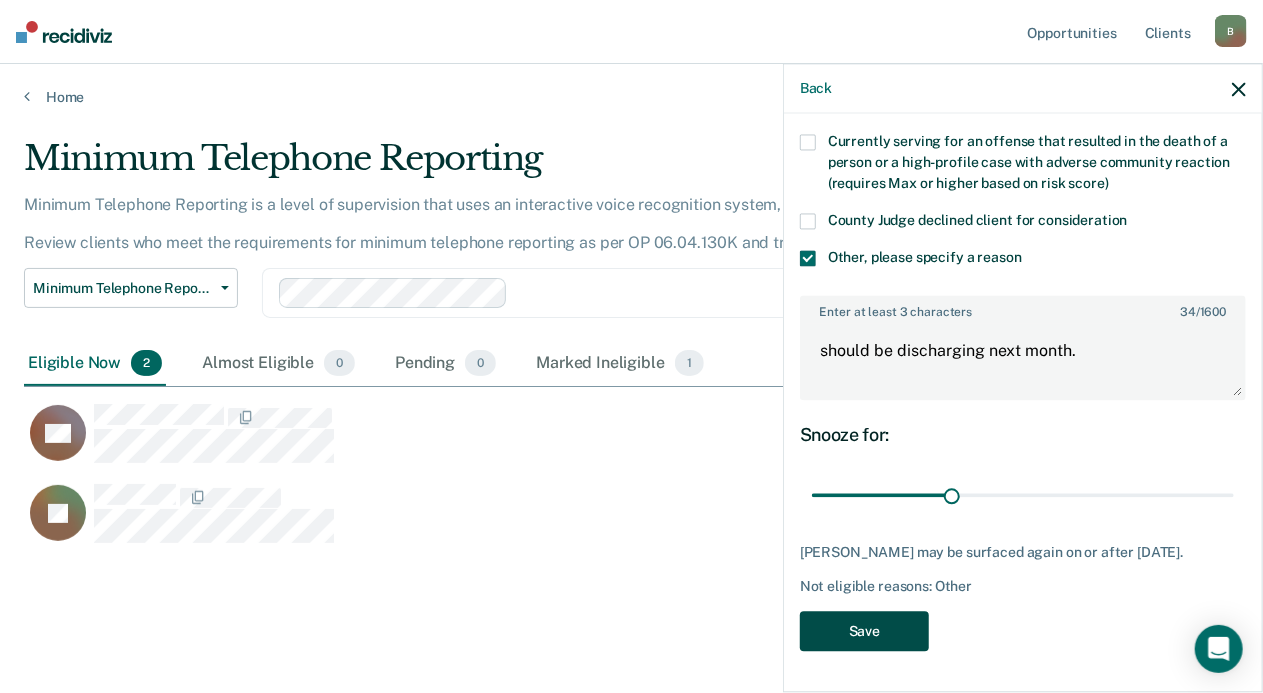 drag, startPoint x: 849, startPoint y: 643, endPoint x: 847, endPoint y: 656, distance: 13.152946 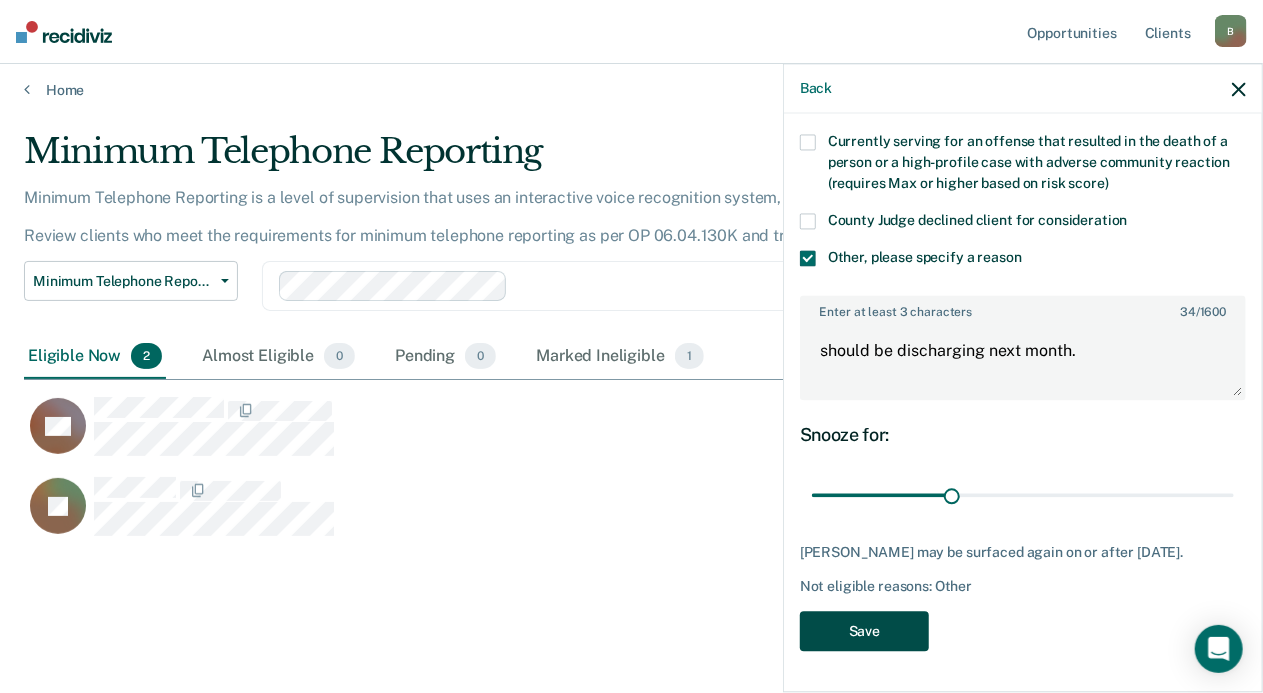 scroll, scrollTop: 11, scrollLeft: 0, axis: vertical 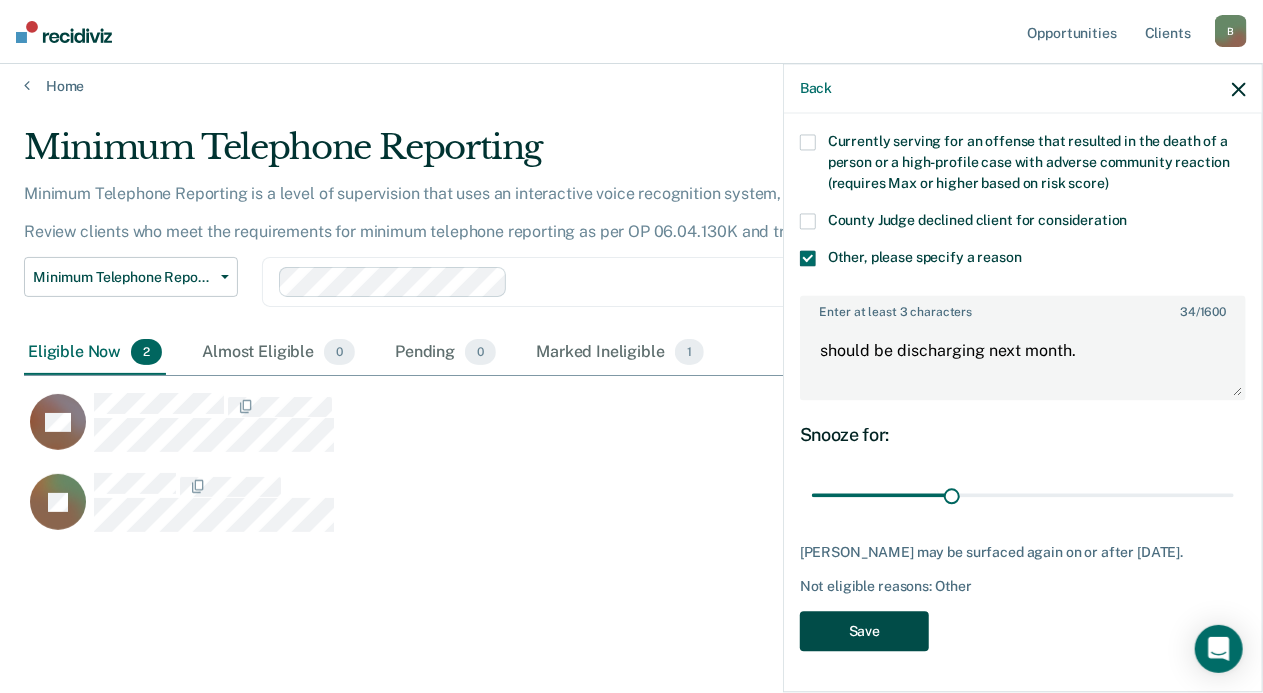 click on "Save" at bounding box center (864, 631) 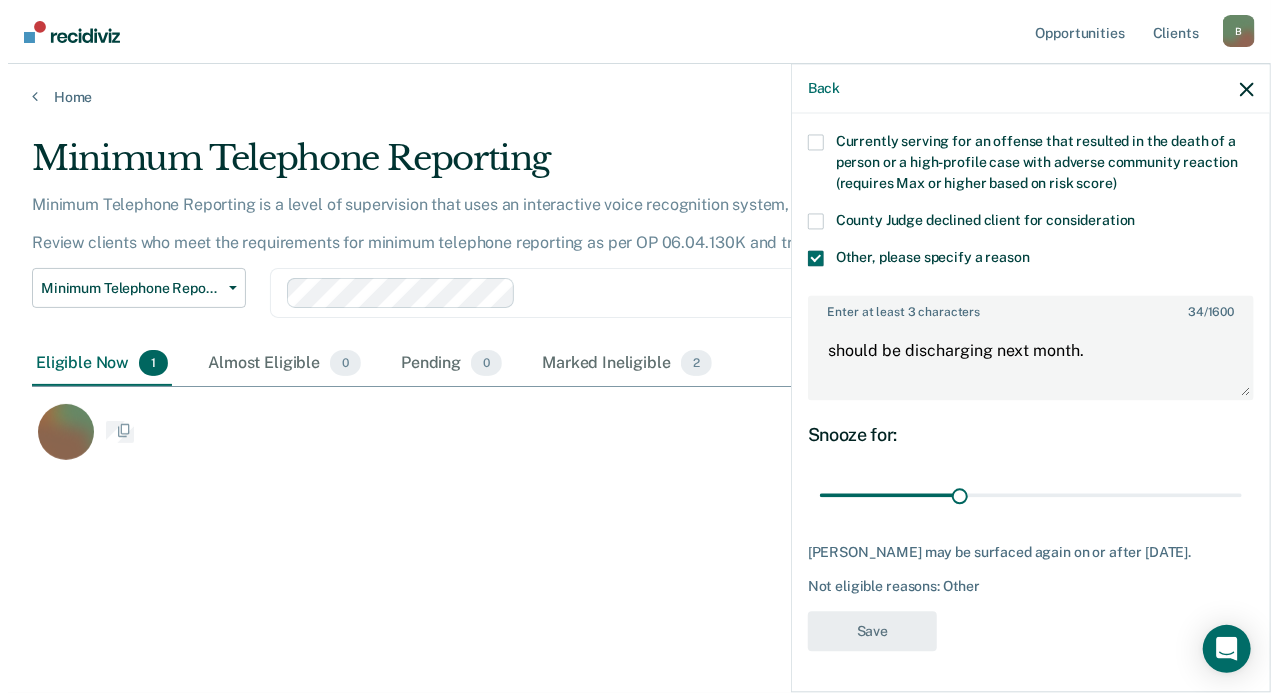scroll, scrollTop: 0, scrollLeft: 0, axis: both 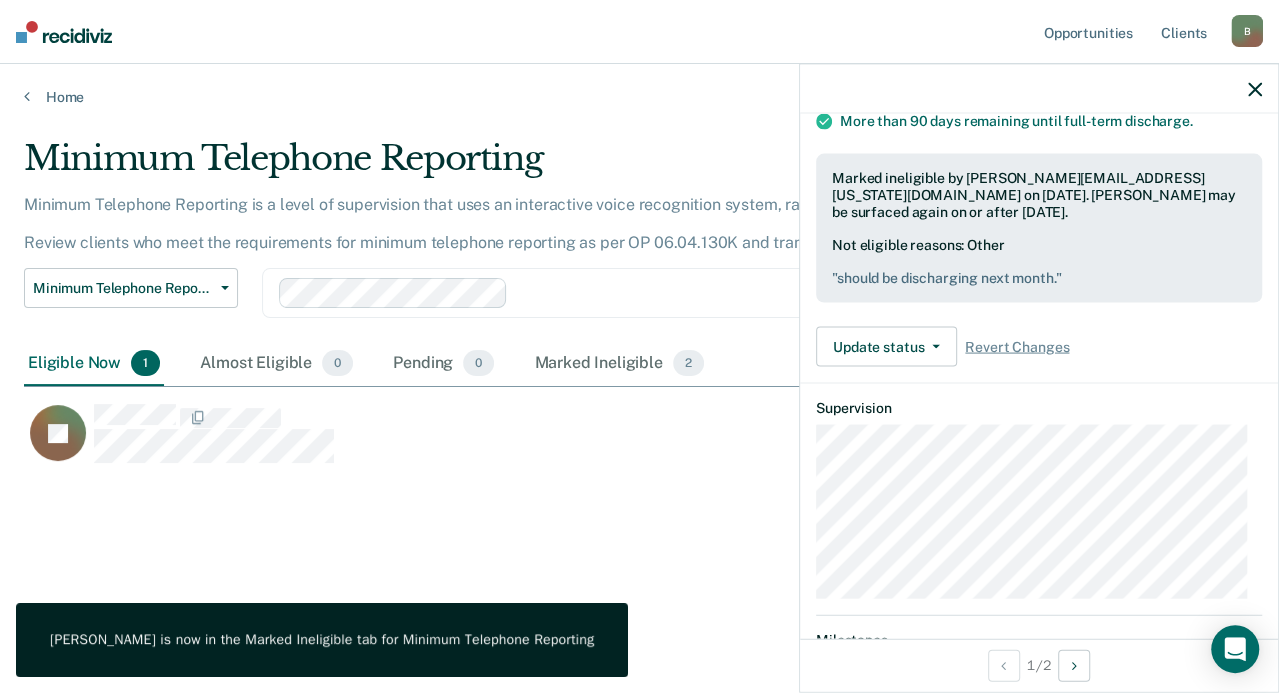 click on "Minimum Telephone Reporting   Minimum Telephone Reporting is a level of supervision that uses an interactive voice recognition system, rather than requiring regular face-to-face contacts. Review clients who meet the requirements for minimum telephone reporting as per OP 06.04.130K and transfer them to telephone reporting in COMS. Minimum Telephone Reporting Classification Review Early Discharge Minimum Telephone Reporting Overdue for Discharge Supervision Level Mismatch Clear   agents D4A   Eligible Now 1 Almost Eligible 0 Pending 0 Marked Ineligible 2
To pick up a draggable item, press the space bar.
While dragging, use the arrow keys to move the item.
Press space again to drop the item in its new position, or press escape to cancel.
JC" at bounding box center [639, 340] 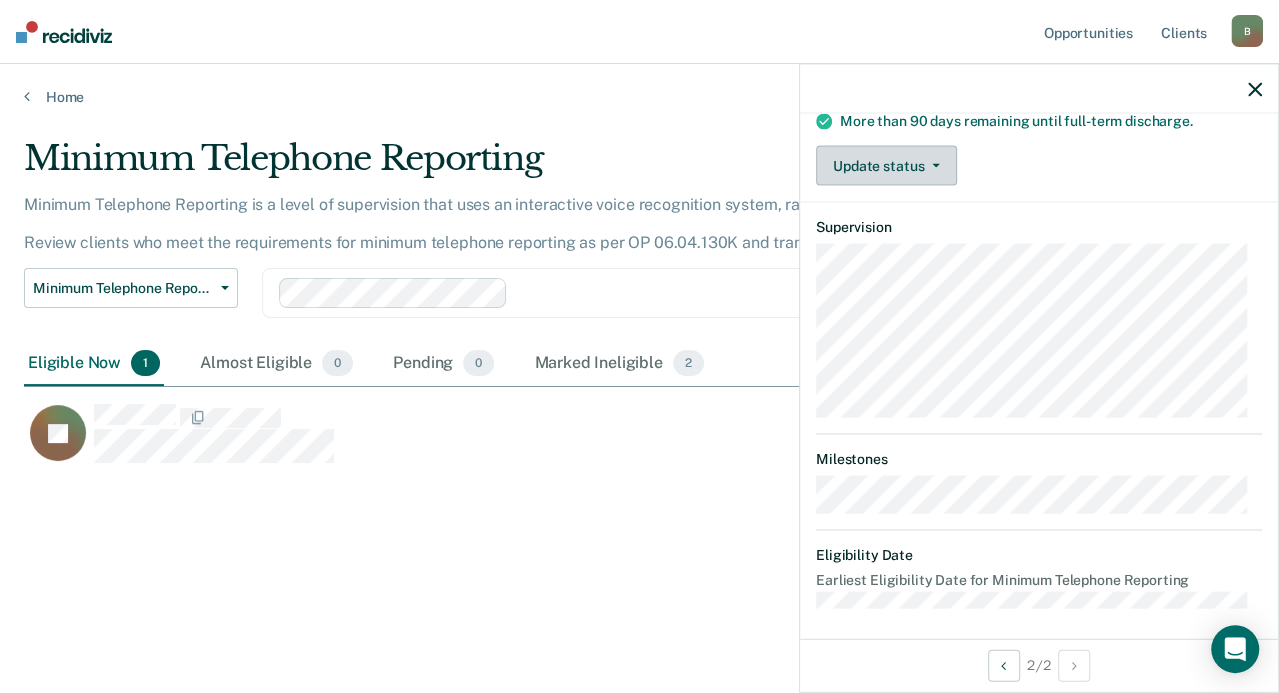 click on "Update status" at bounding box center (886, 166) 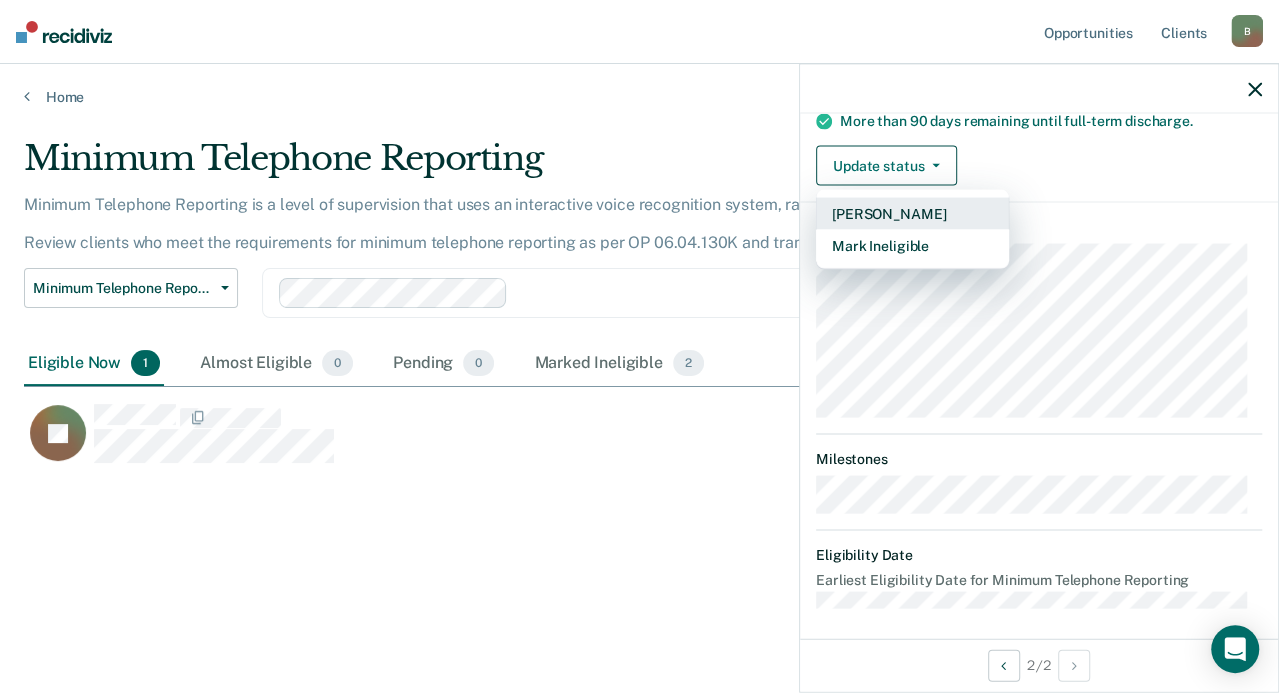 click on "[PERSON_NAME]" at bounding box center [912, 214] 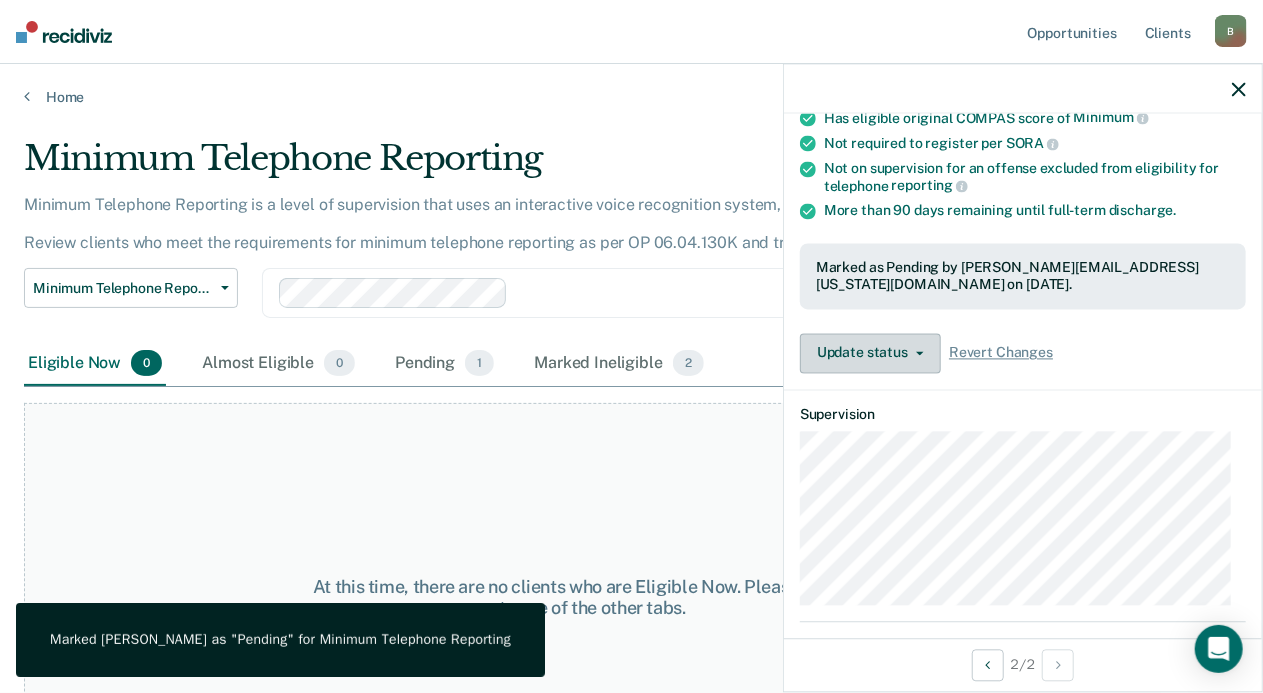 scroll, scrollTop: 221, scrollLeft: 0, axis: vertical 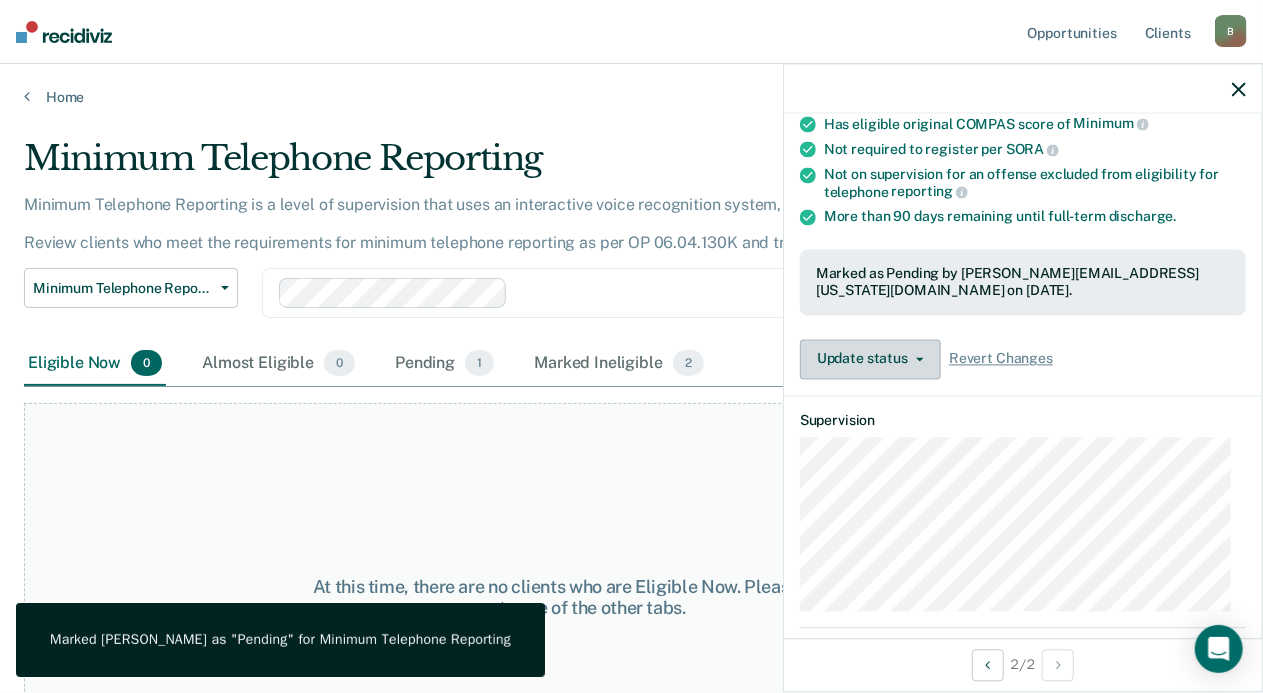 click on "Update status" at bounding box center [870, 359] 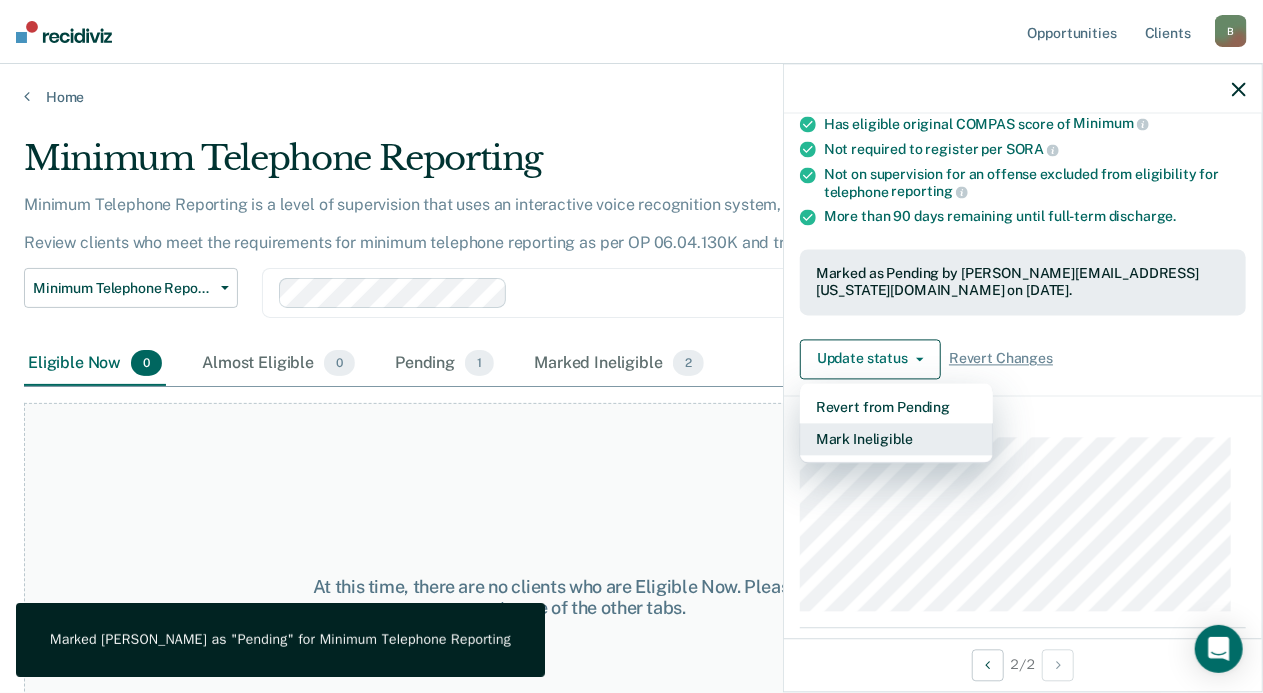 click on "Mark Ineligible" at bounding box center [896, 439] 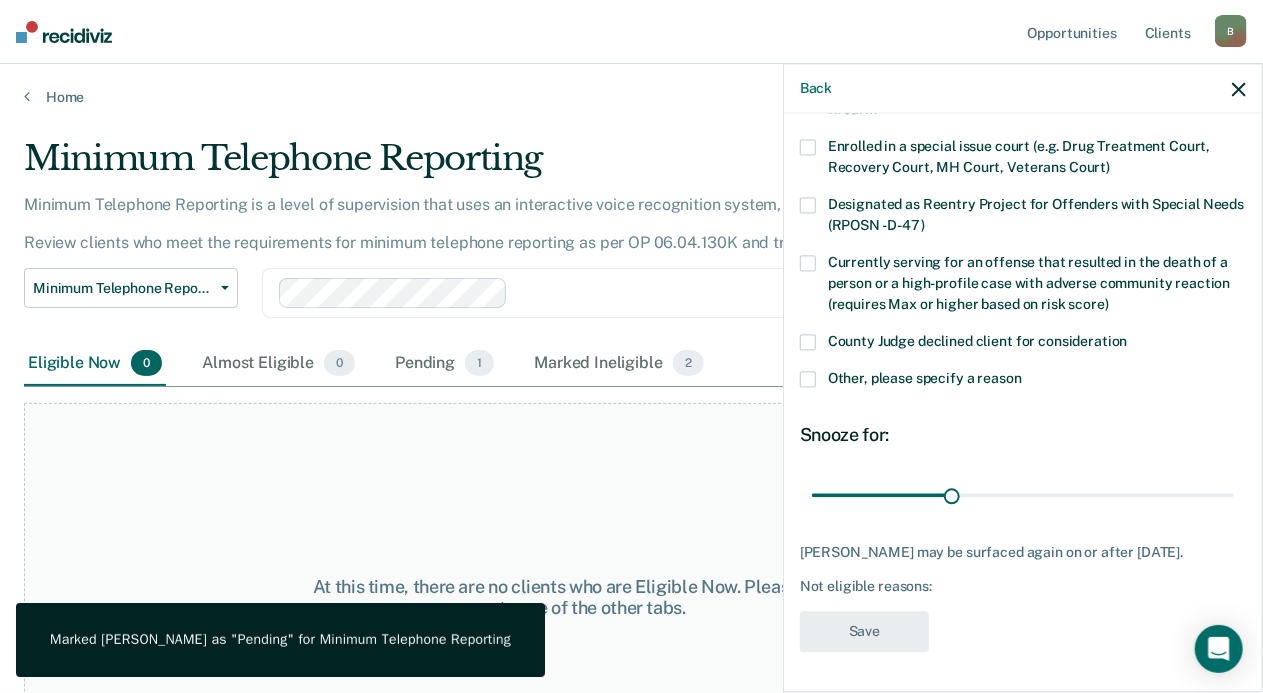 scroll, scrollTop: 182, scrollLeft: 0, axis: vertical 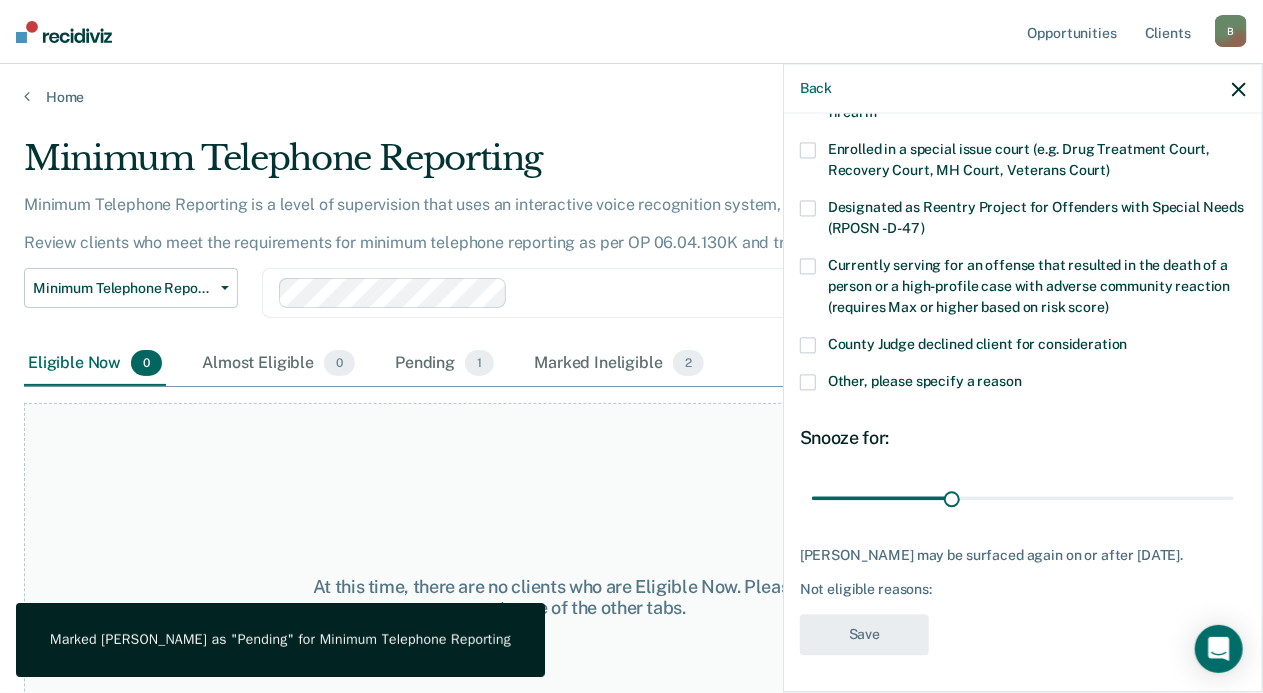 click on "Other, please specify a reason" at bounding box center (1023, 384) 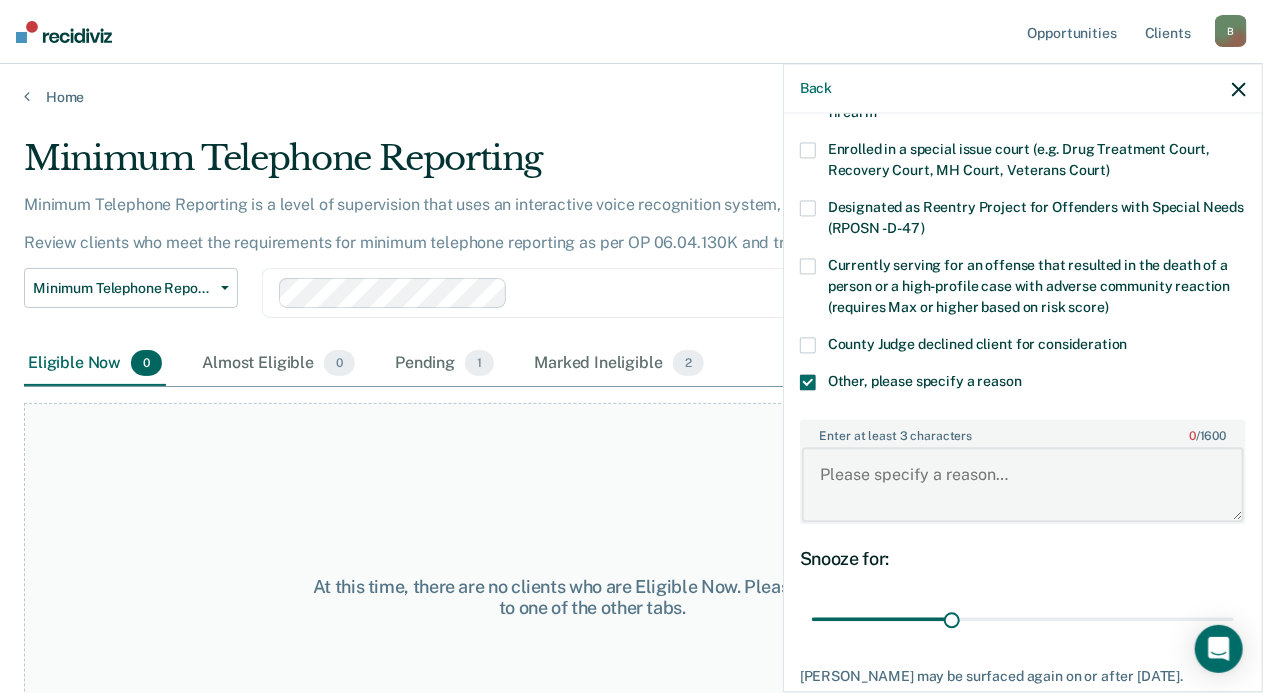 click on "Enter at least 3 characters 0  /  1600" at bounding box center [1023, 485] 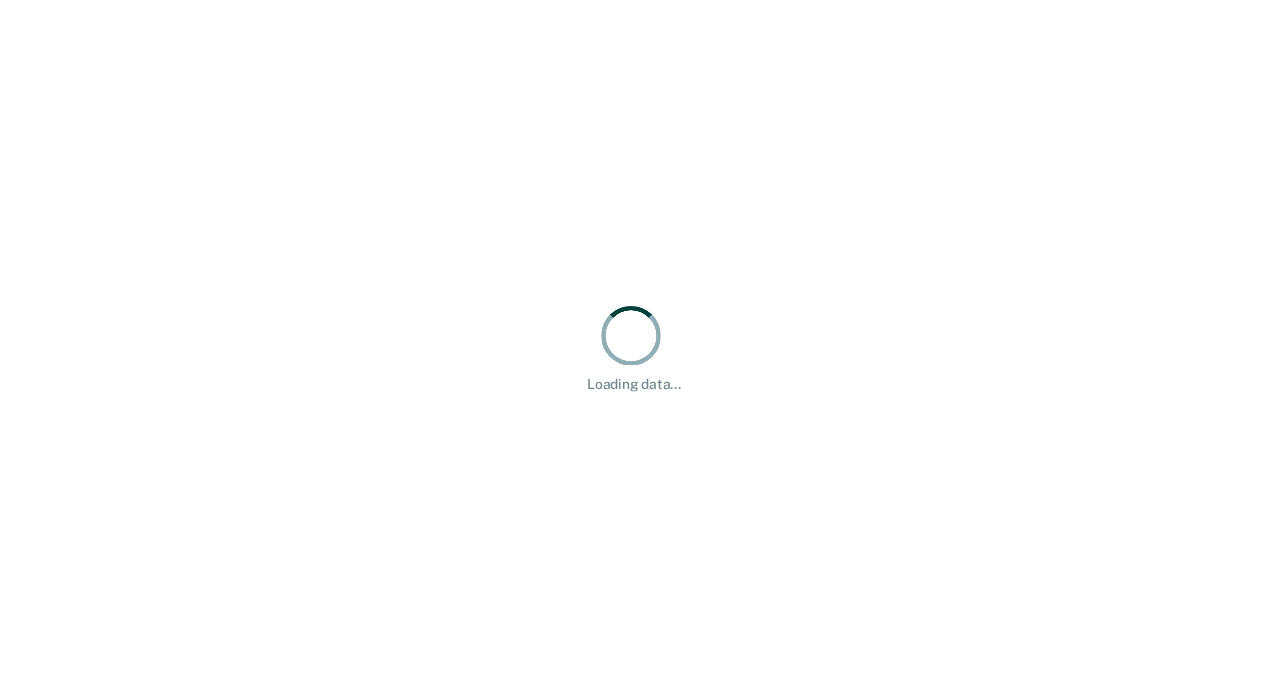 scroll, scrollTop: 0, scrollLeft: 0, axis: both 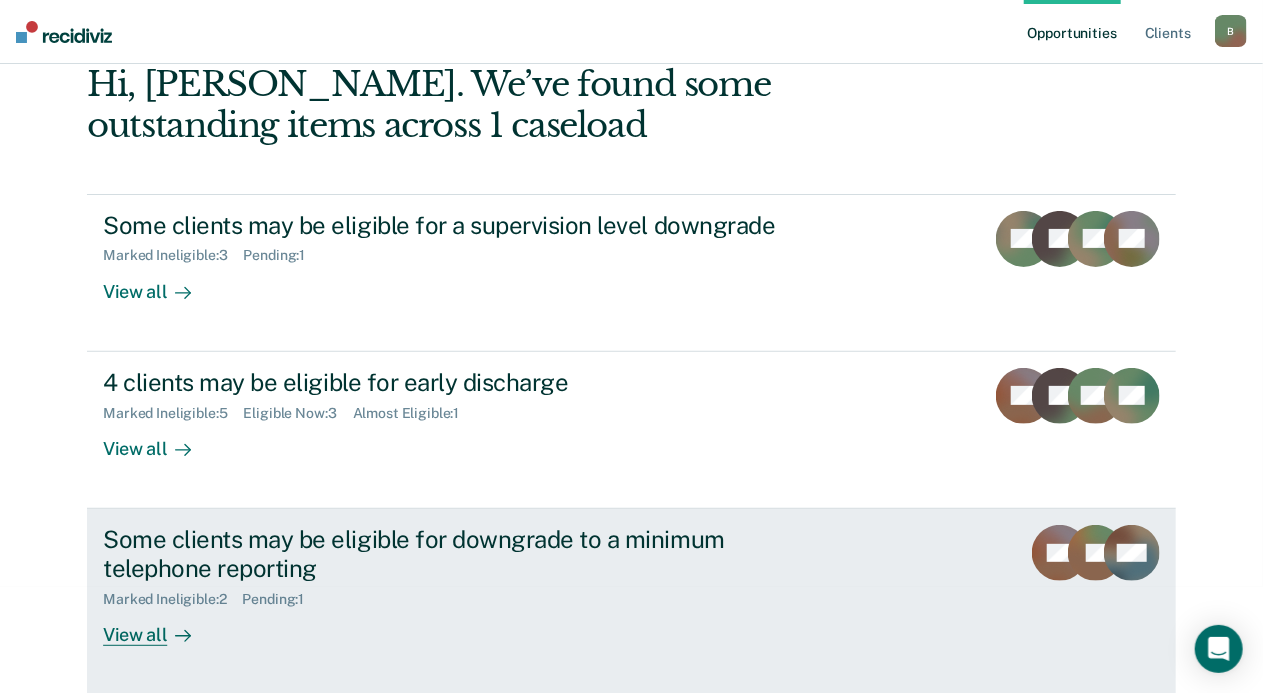 click on "View all" at bounding box center [159, 626] 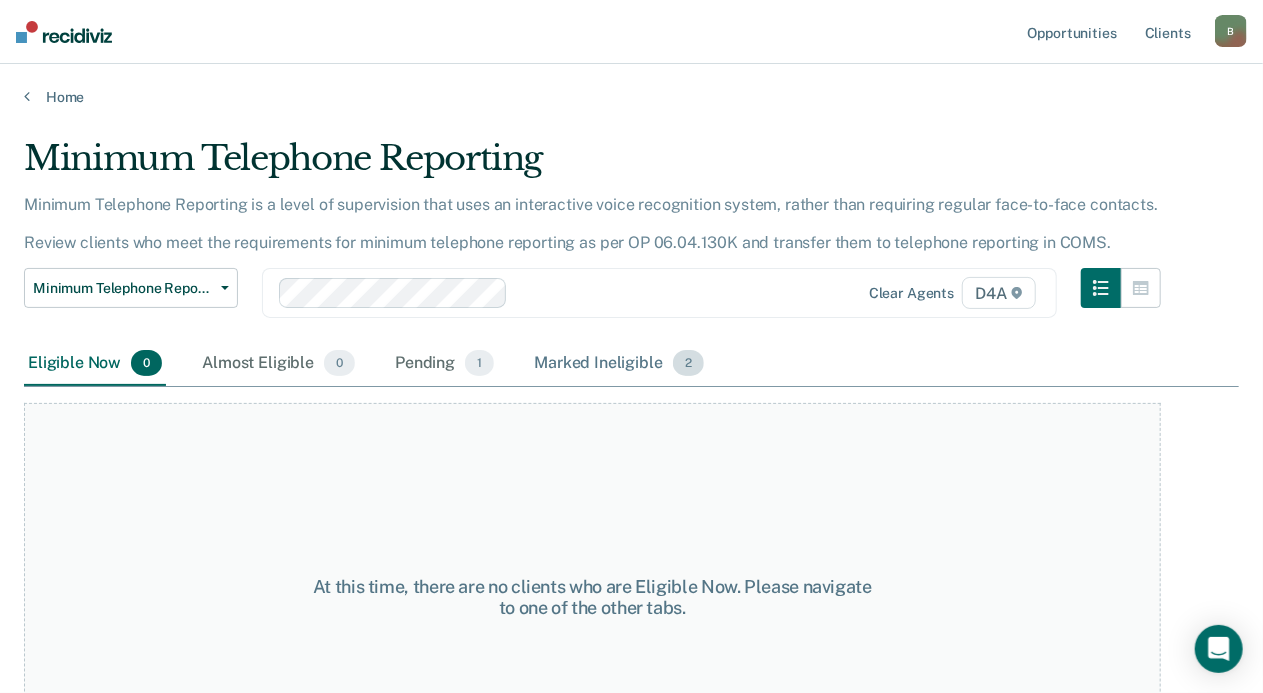 click on "Marked Ineligible 2" at bounding box center [619, 364] 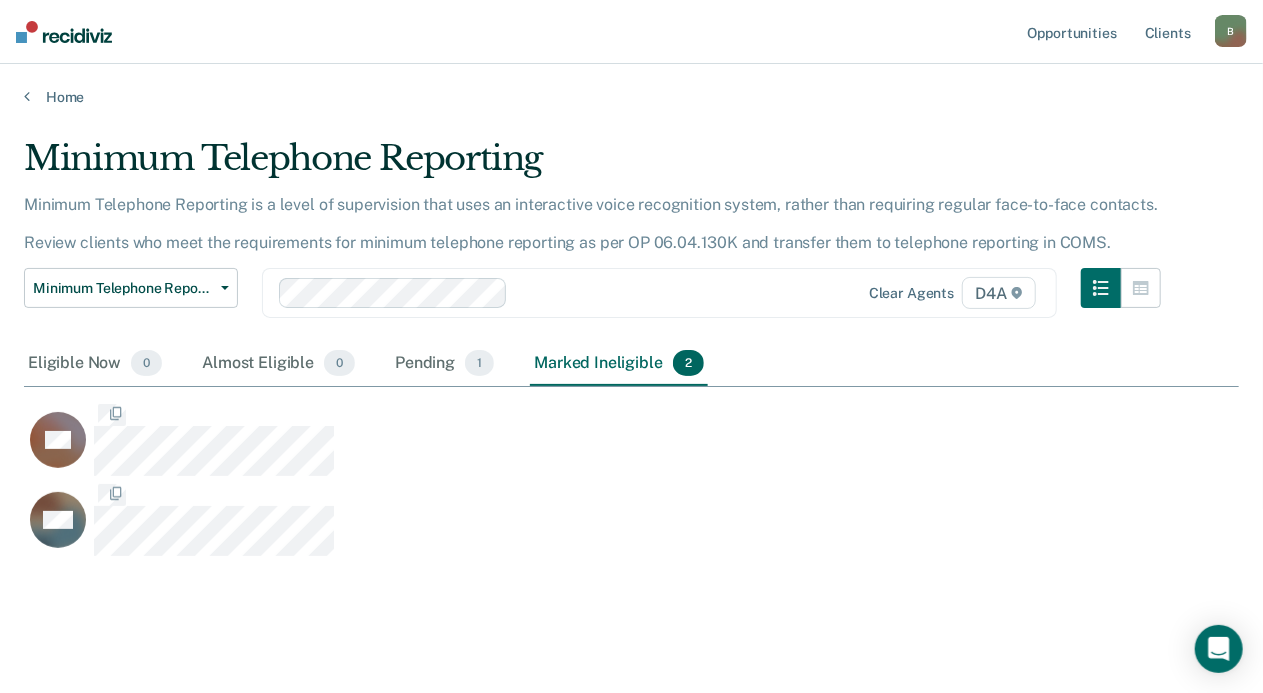 scroll, scrollTop: 16, scrollLeft: 15, axis: both 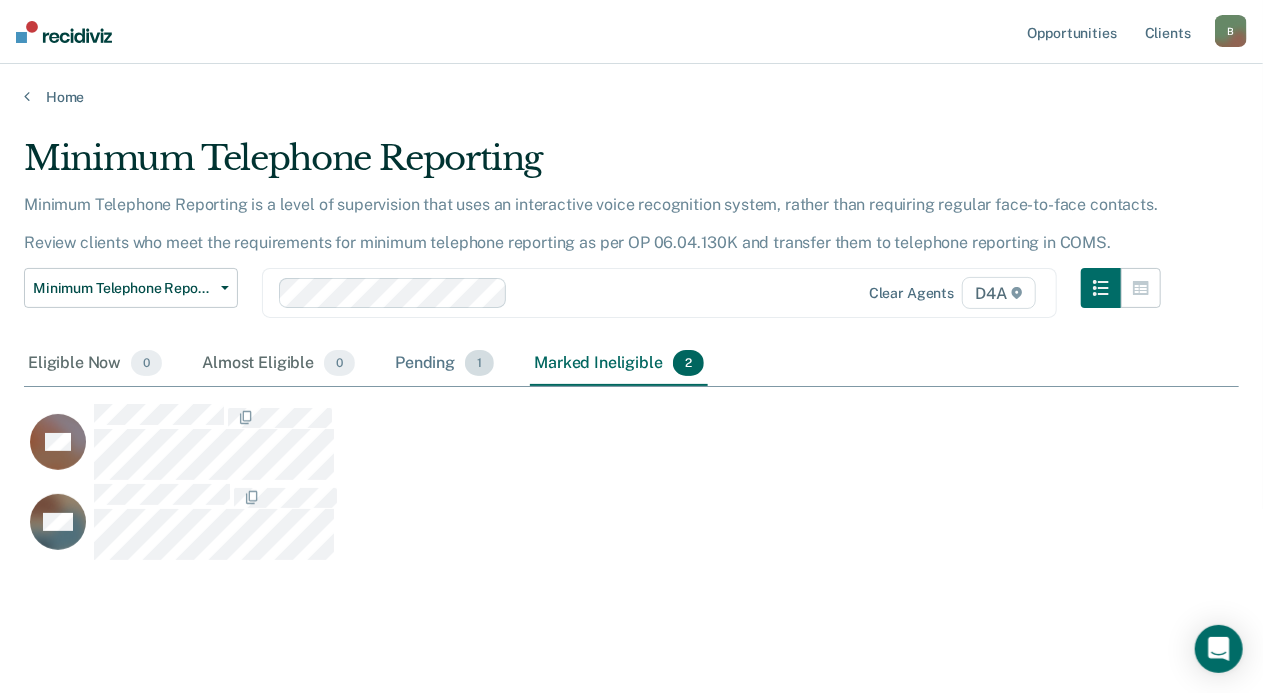 click on "Pending 1" at bounding box center [444, 364] 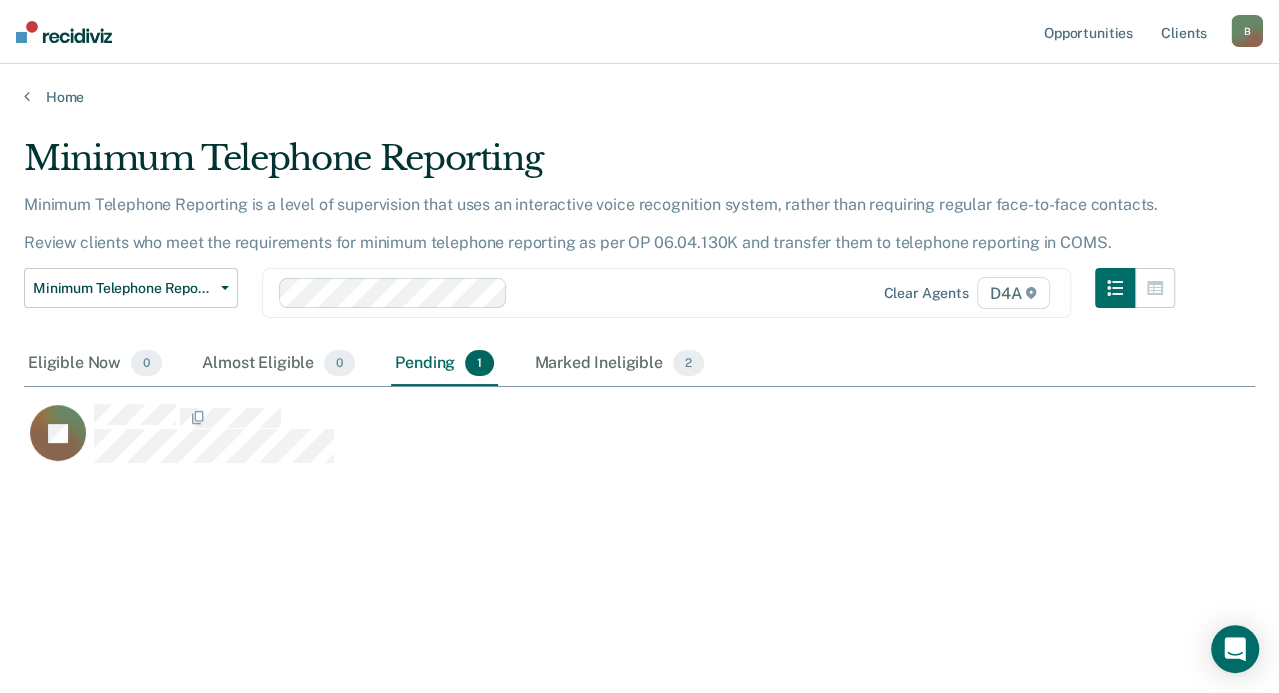 scroll, scrollTop: 389, scrollLeft: 1214, axis: both 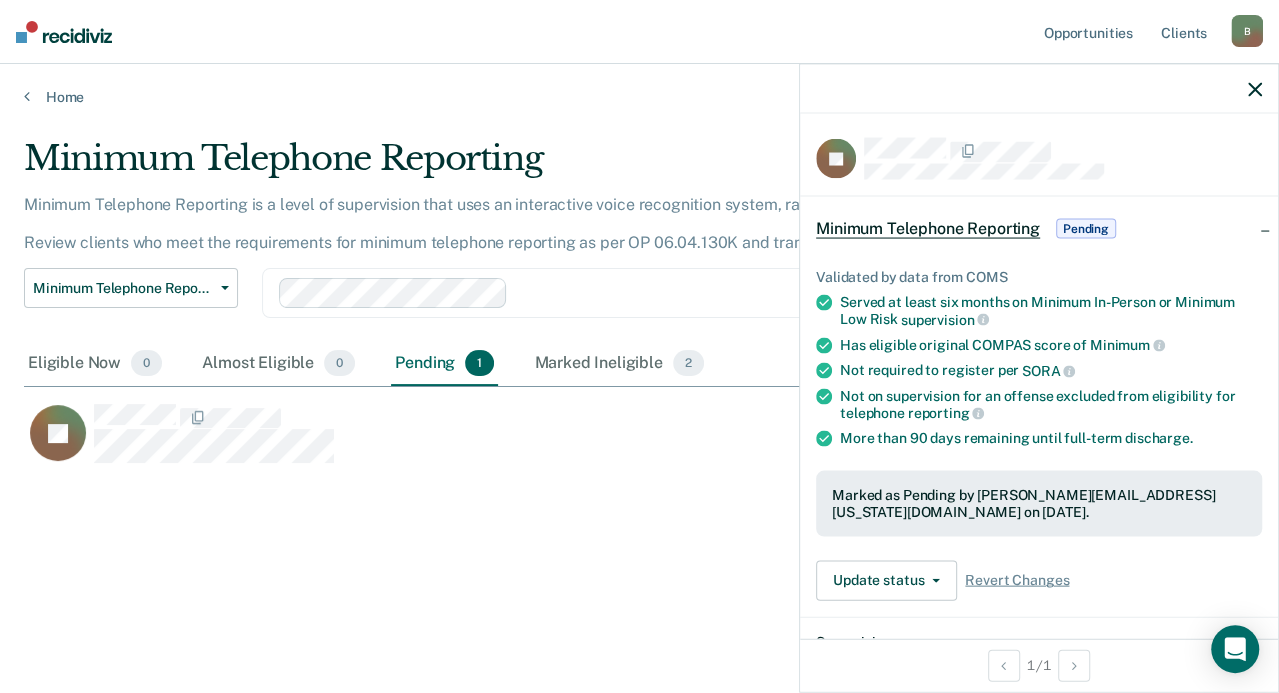 click on "Pending" at bounding box center [1086, 229] 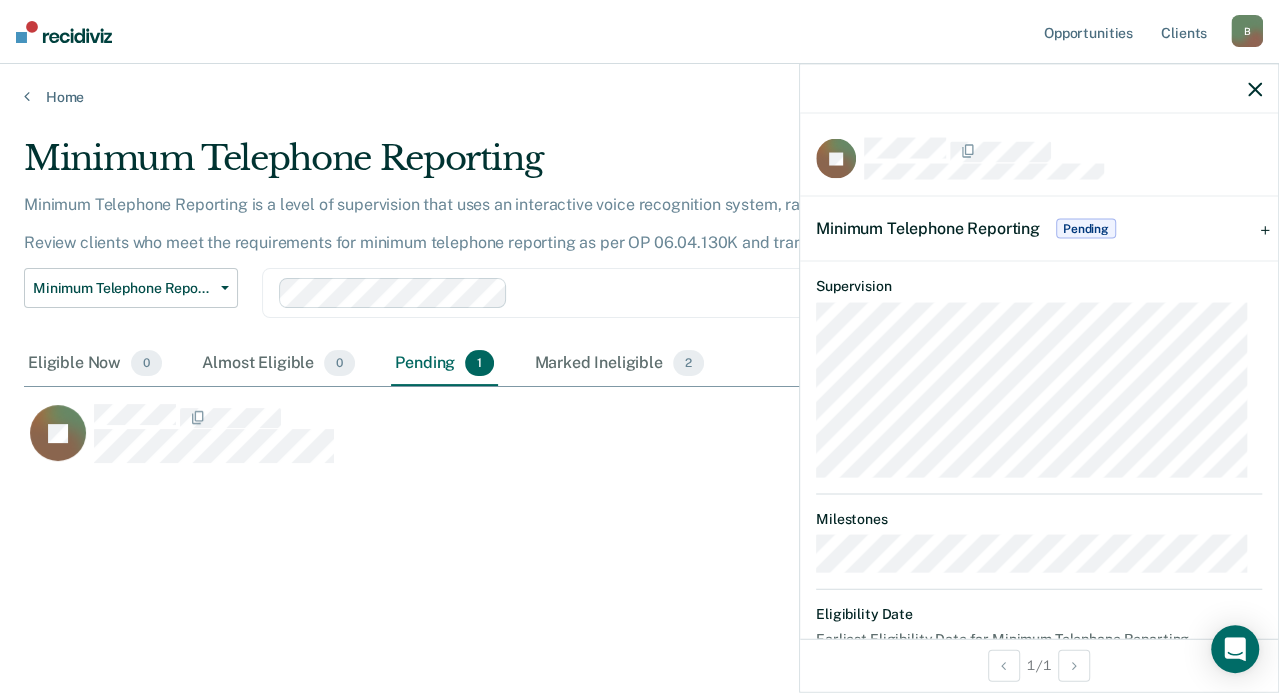 scroll, scrollTop: 66, scrollLeft: 0, axis: vertical 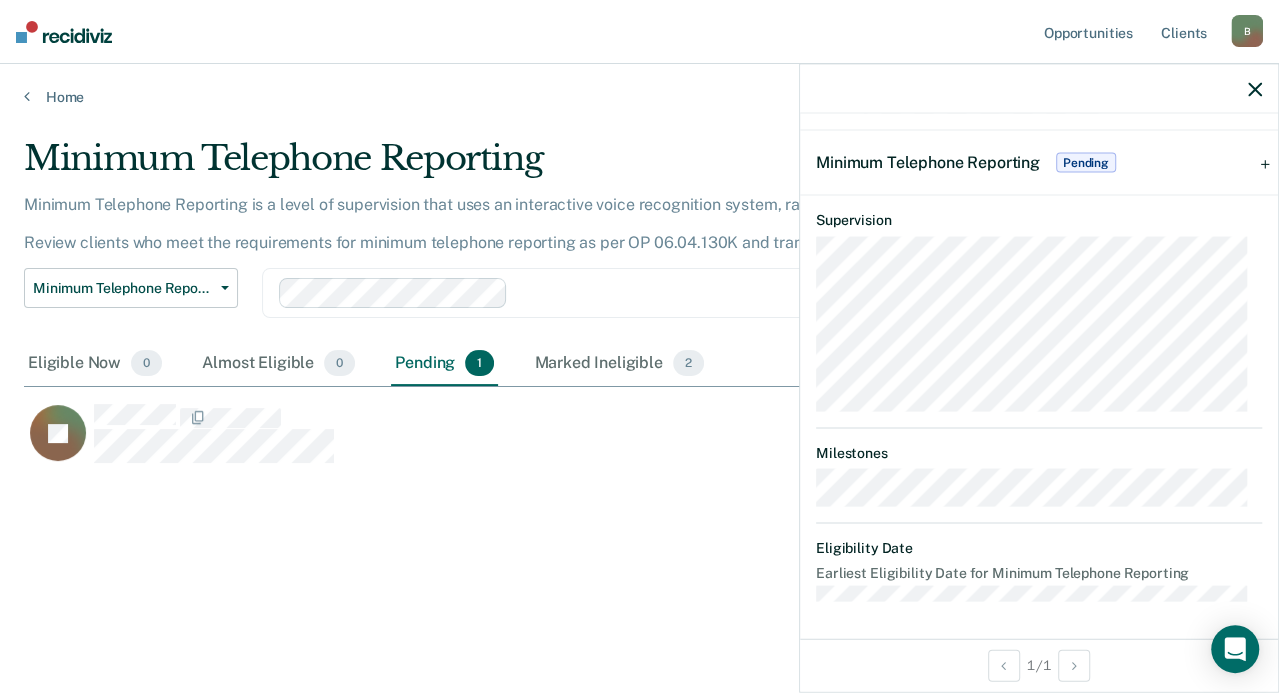 click on "Minimum Telephone Reporting Pending" at bounding box center (1039, 163) 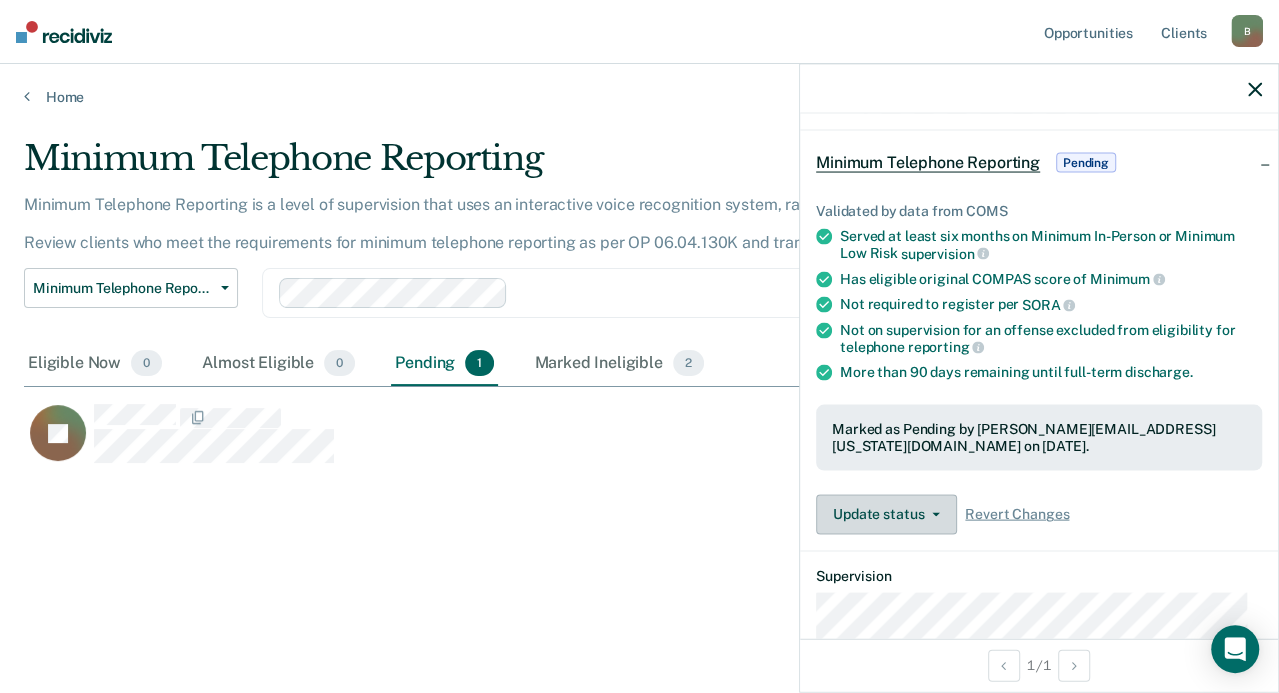 click on "Update status" at bounding box center (886, 514) 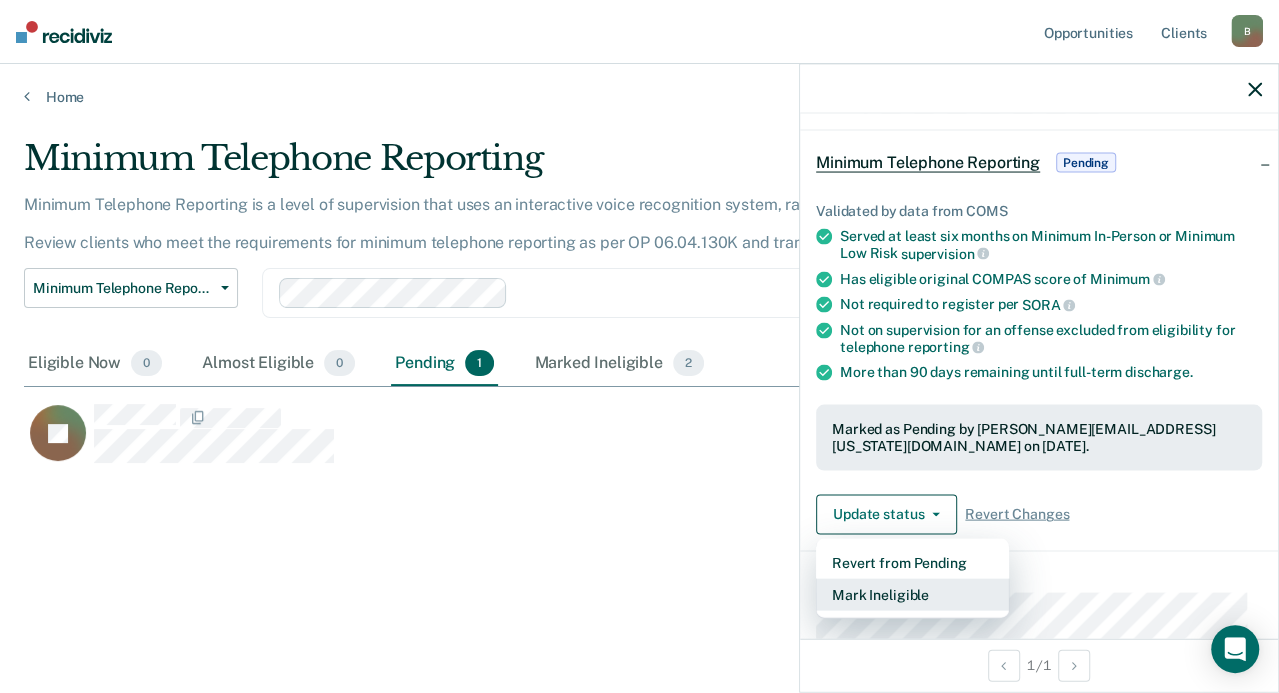 click on "Mark Ineligible" at bounding box center (912, 594) 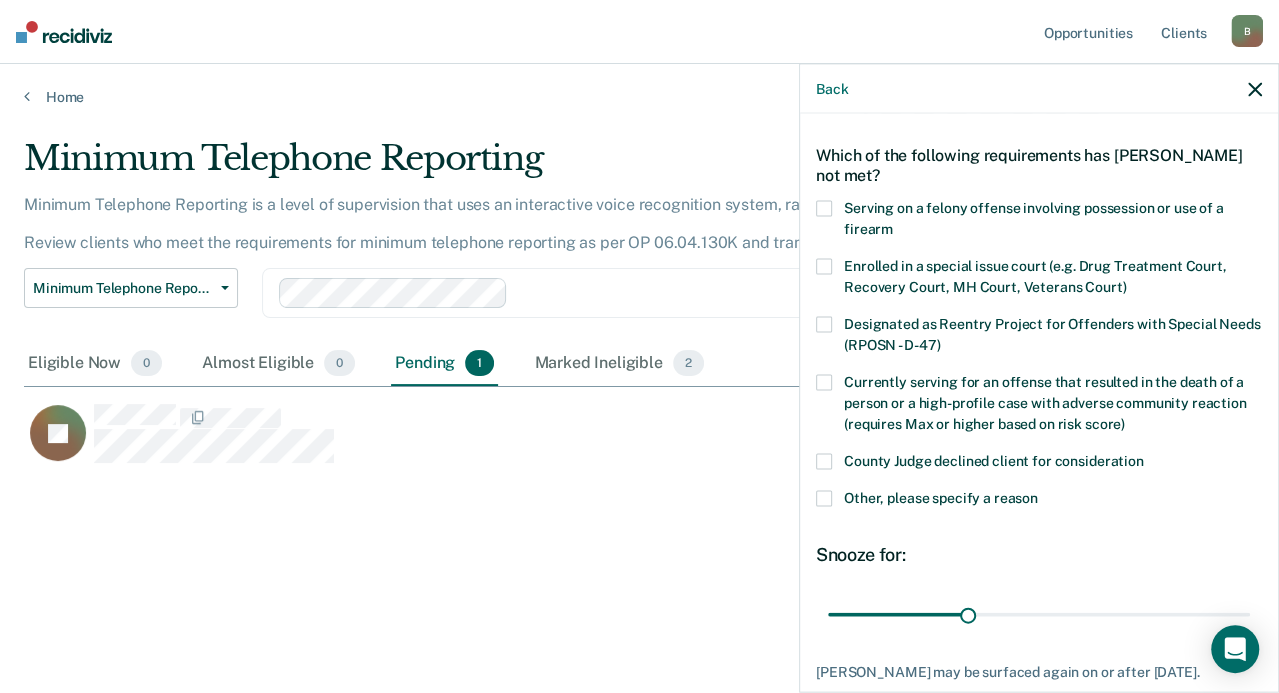 click at bounding box center [824, 498] 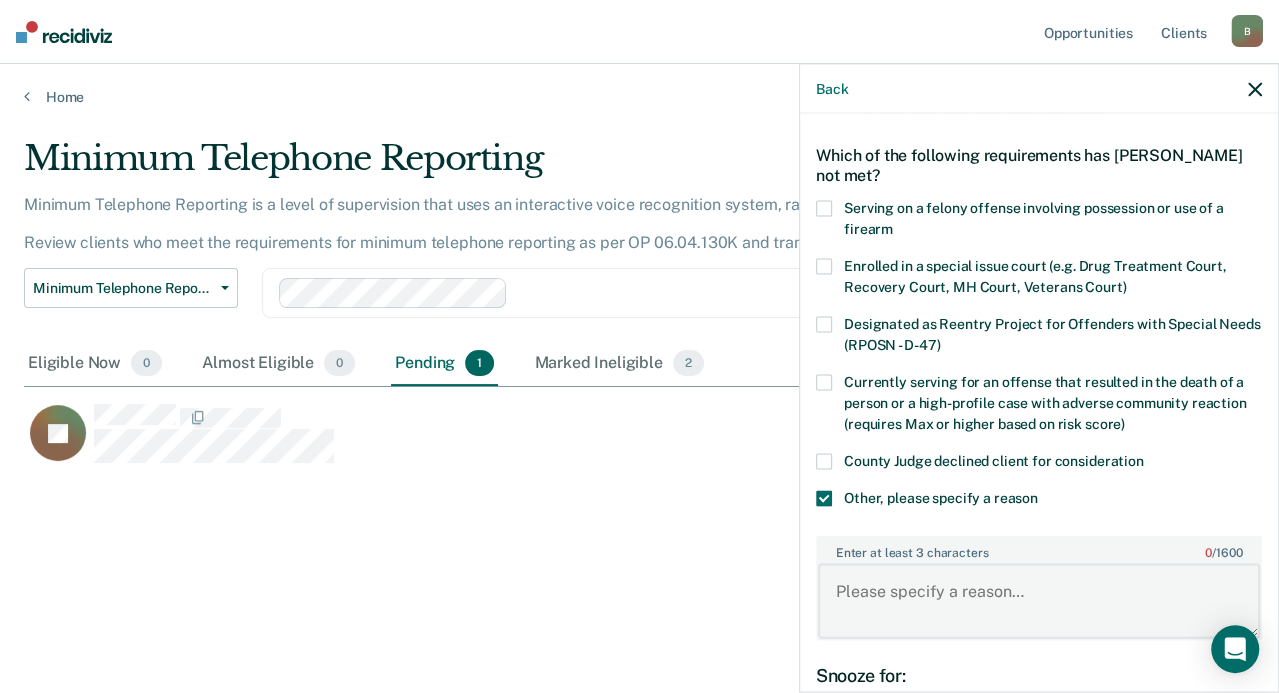 click on "Enter at least 3 characters 0  /  1600" at bounding box center (1039, 601) 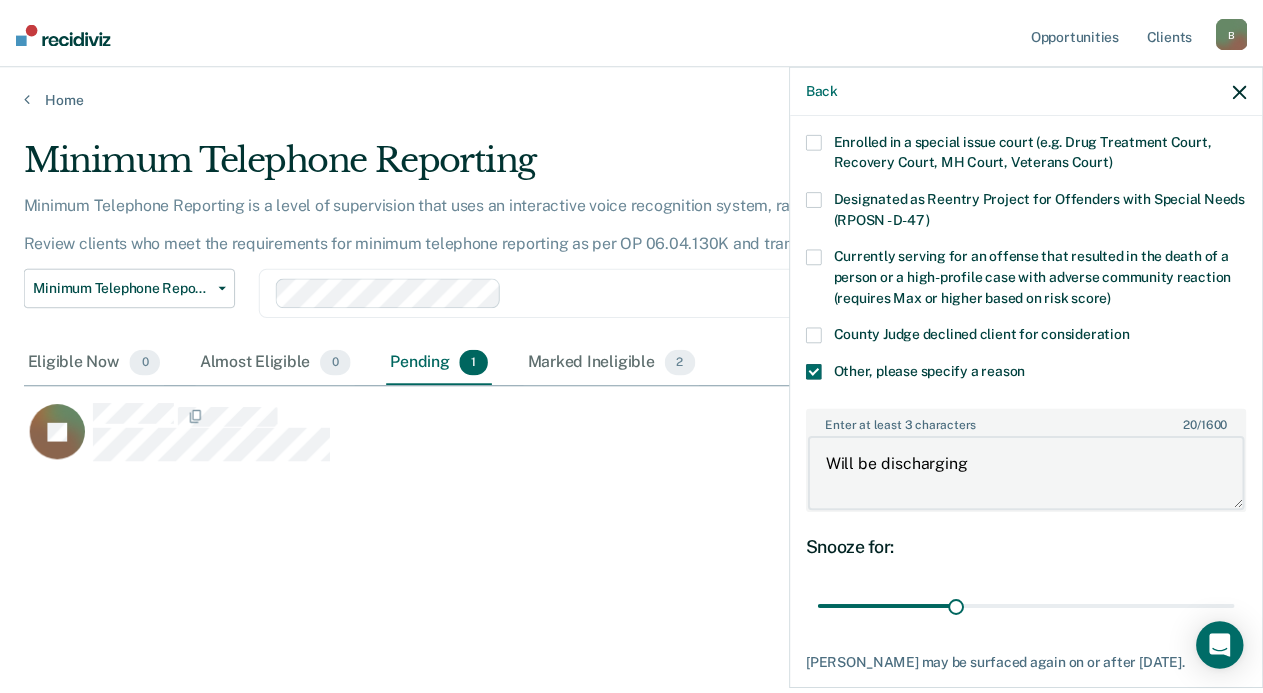 scroll, scrollTop: 301, scrollLeft: 0, axis: vertical 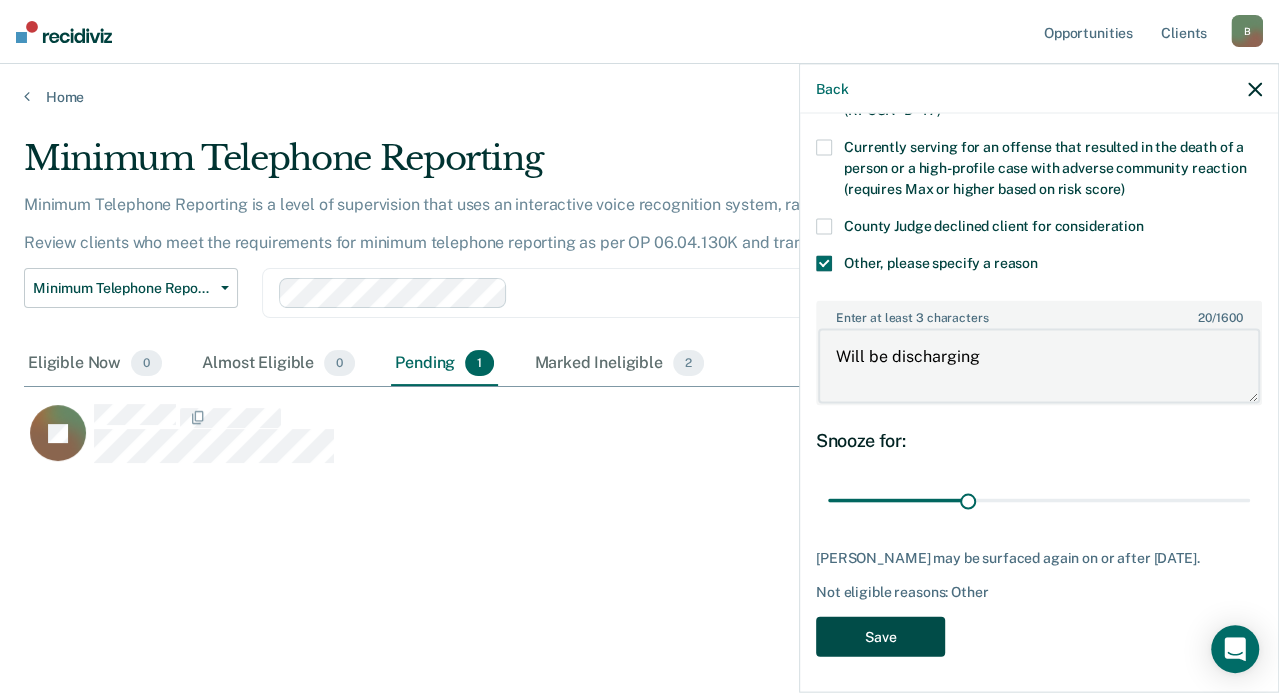 type on "Will be discharging" 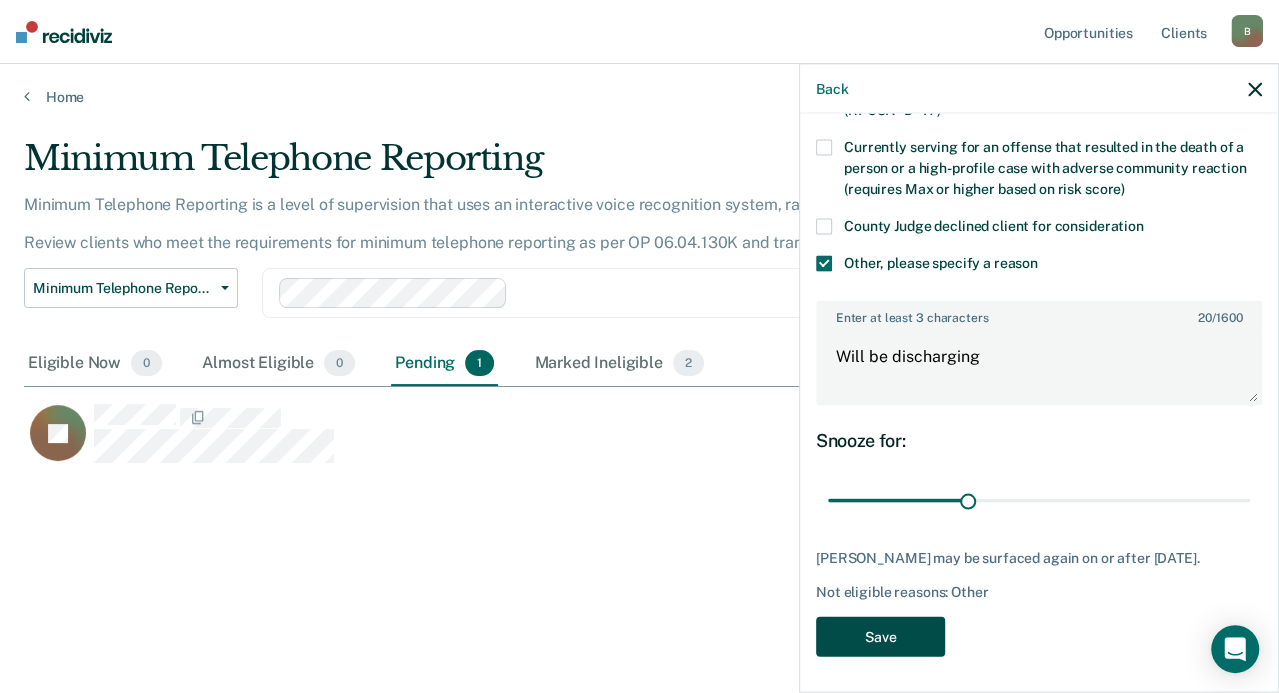 click on "Save" at bounding box center (880, 636) 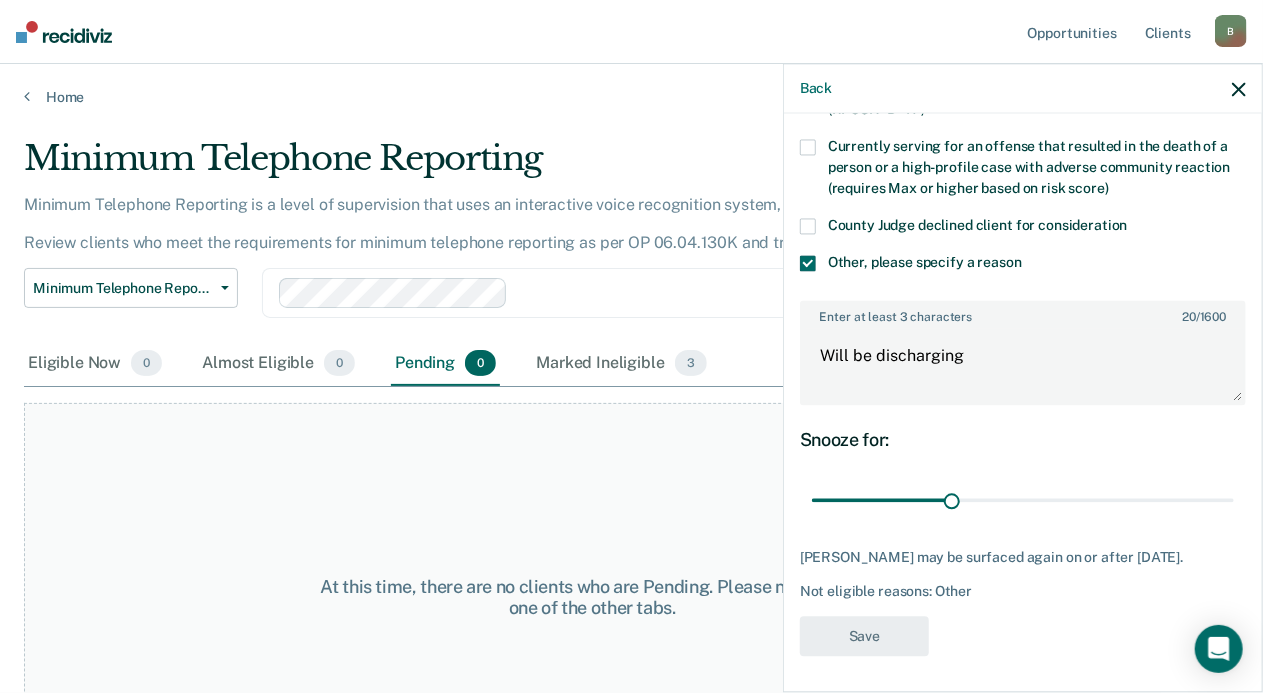 click on "At this time, there are no clients who are Pending. Please navigate to one of the other tabs." at bounding box center [592, 597] 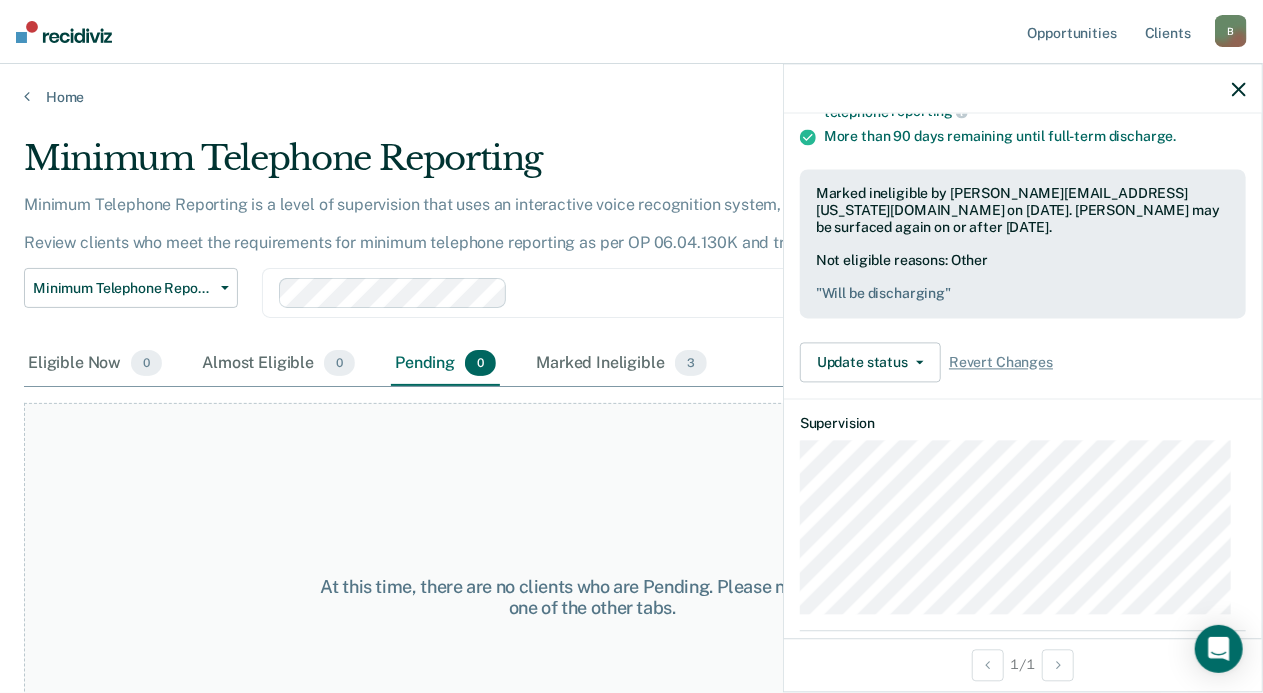 click 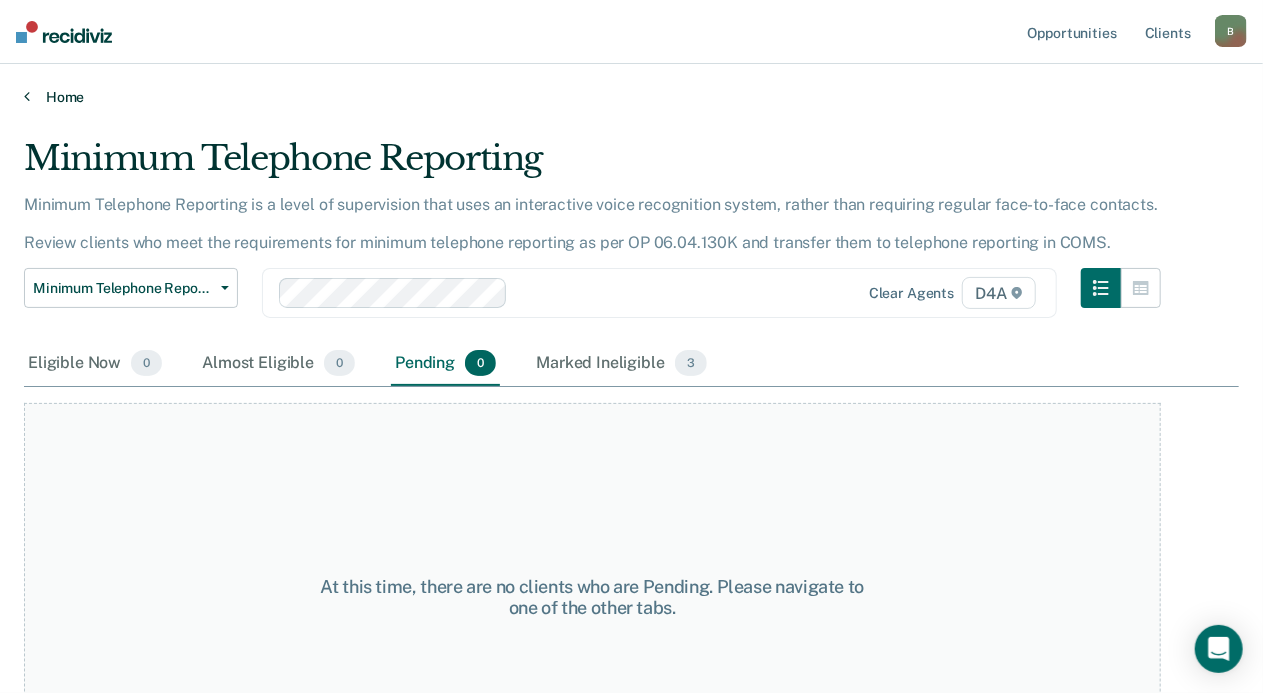 click on "Home" at bounding box center (631, 97) 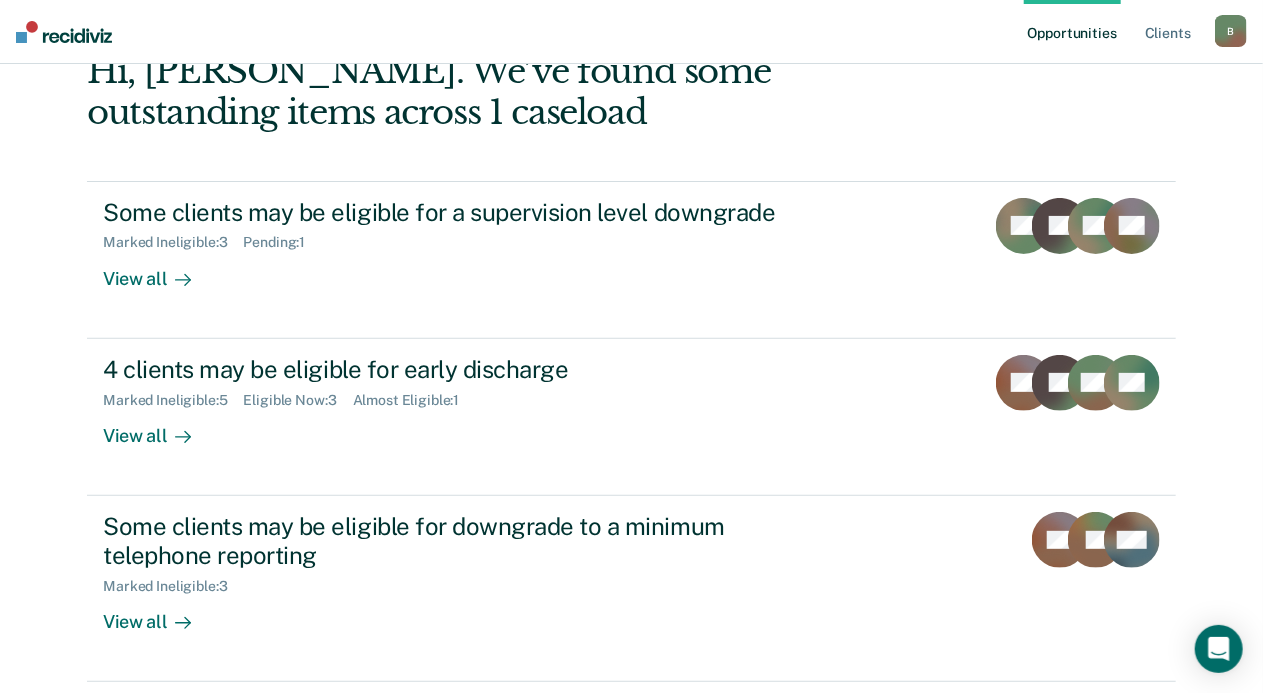 scroll, scrollTop: 86, scrollLeft: 0, axis: vertical 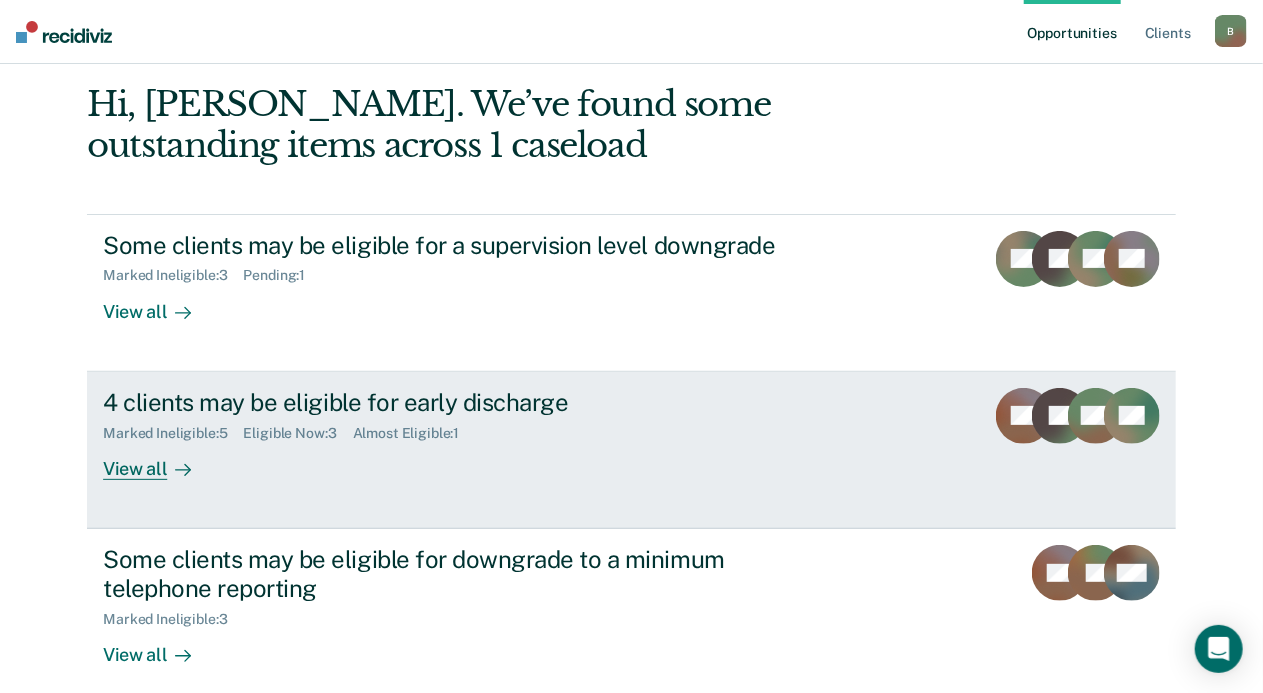click on "View all" at bounding box center [159, 460] 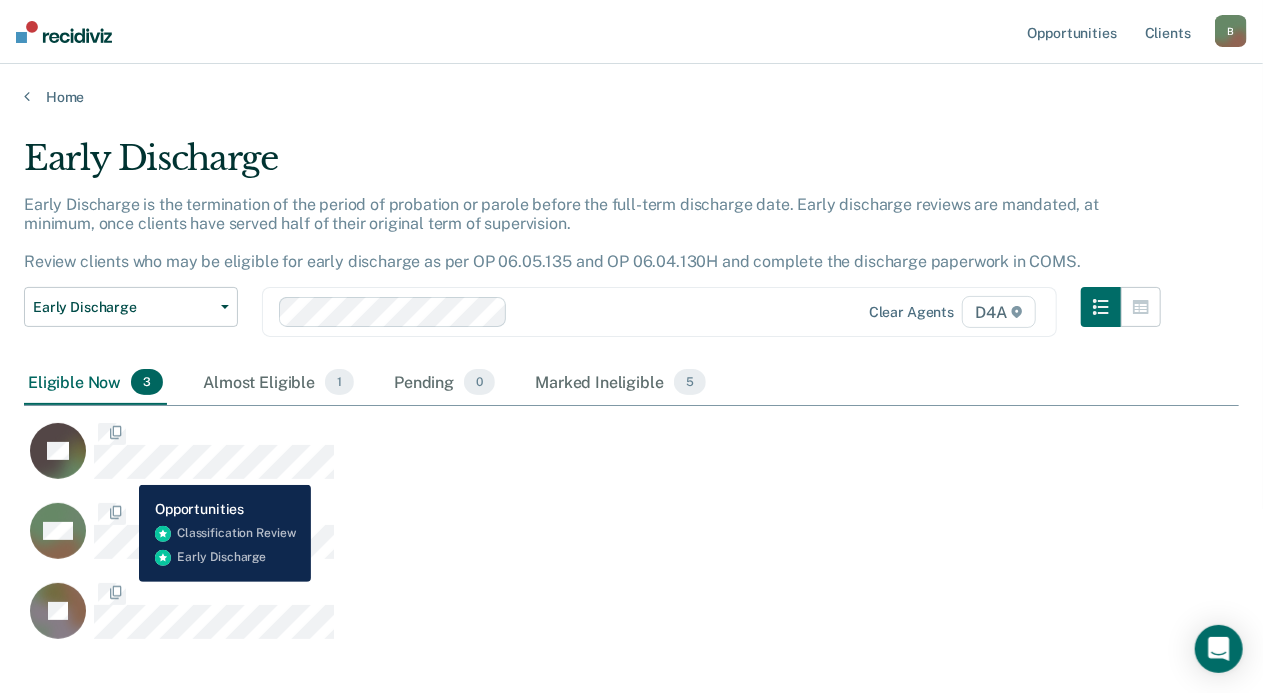 scroll, scrollTop: 16, scrollLeft: 15, axis: both 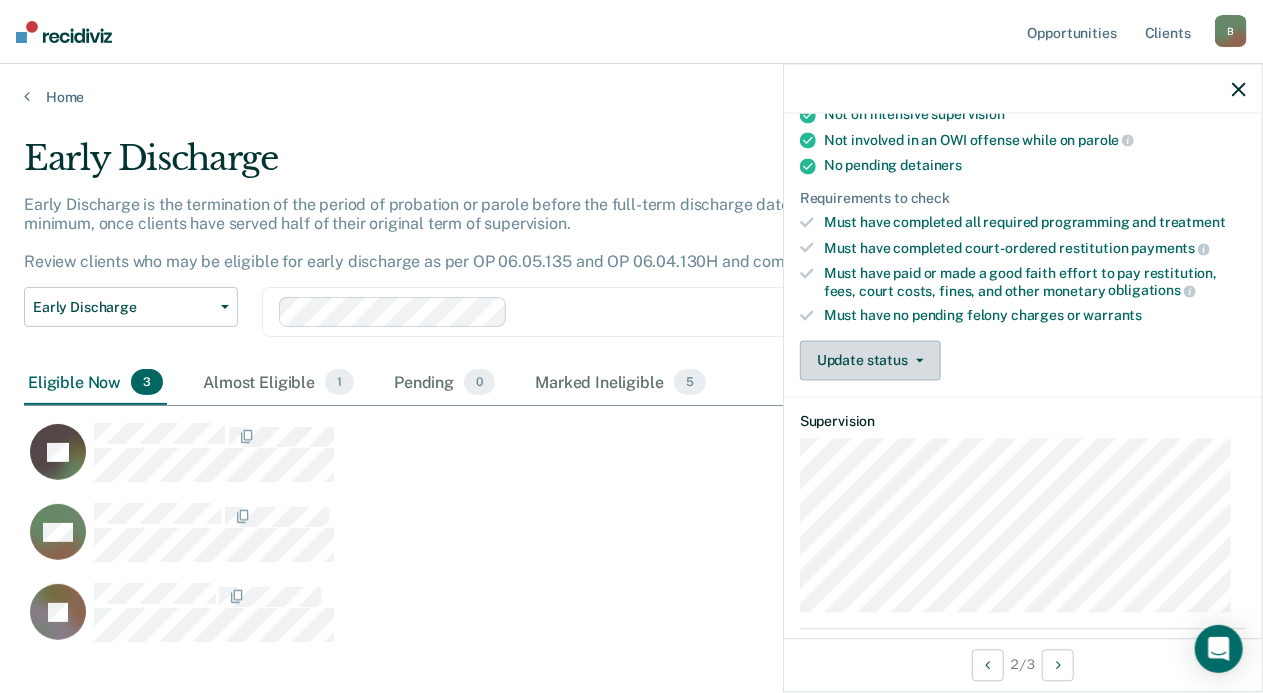 click on "Update status" at bounding box center (870, 360) 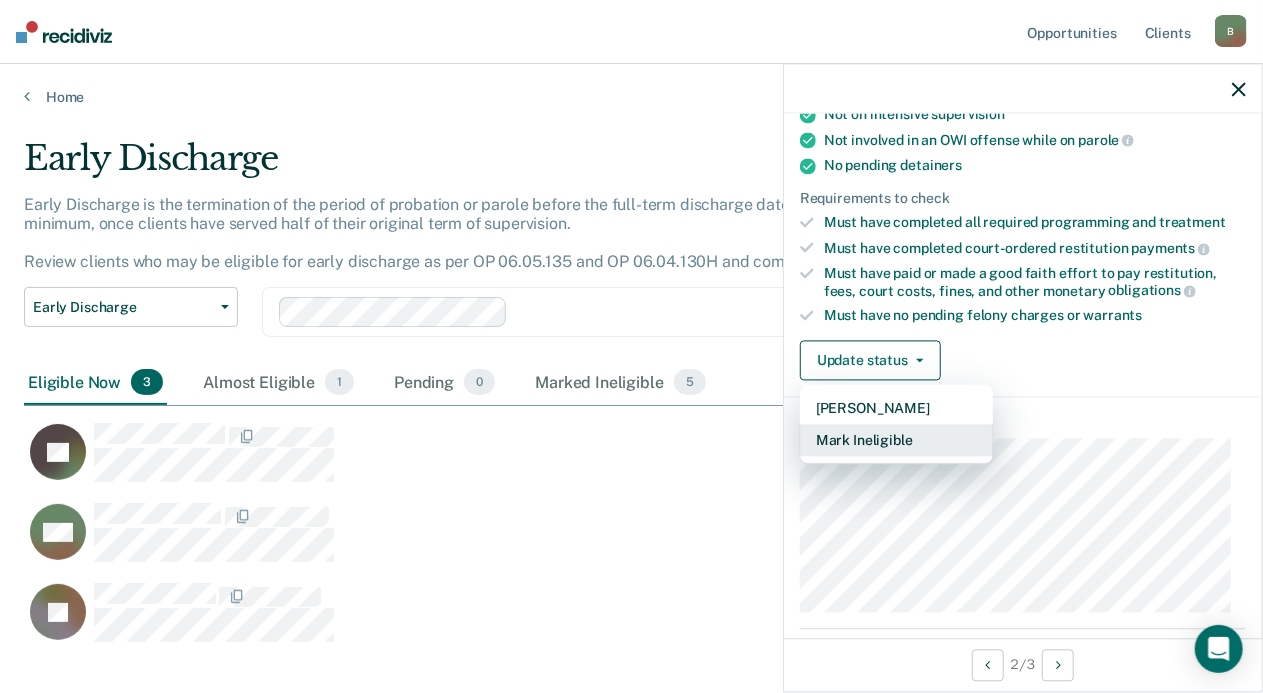 click on "Mark Ineligible" at bounding box center (896, 440) 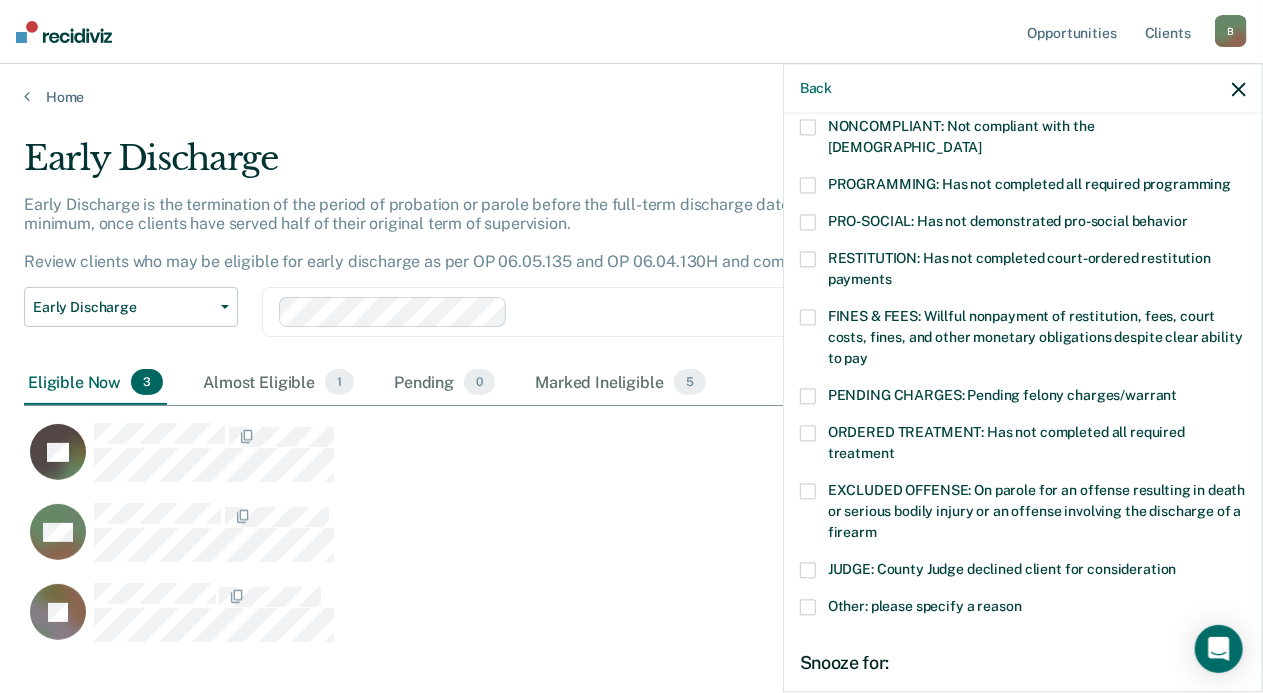 scroll, scrollTop: 300, scrollLeft: 0, axis: vertical 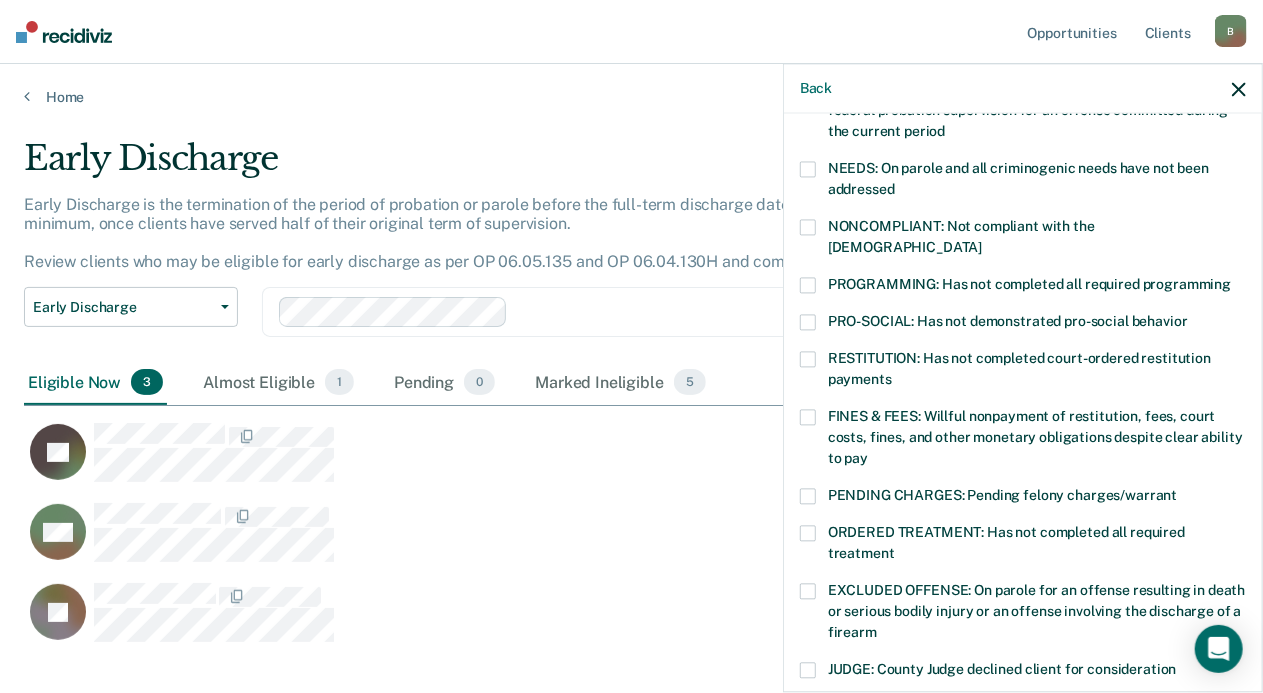 click at bounding box center [808, 359] 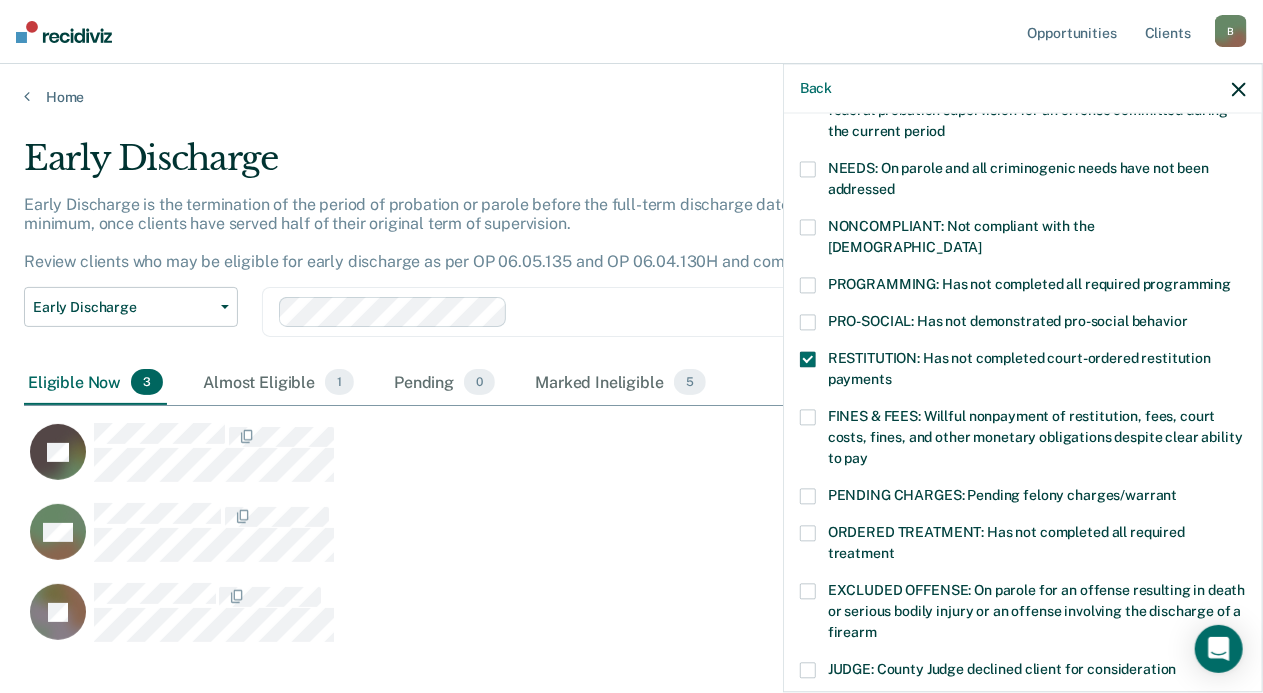 click at bounding box center (808, 227) 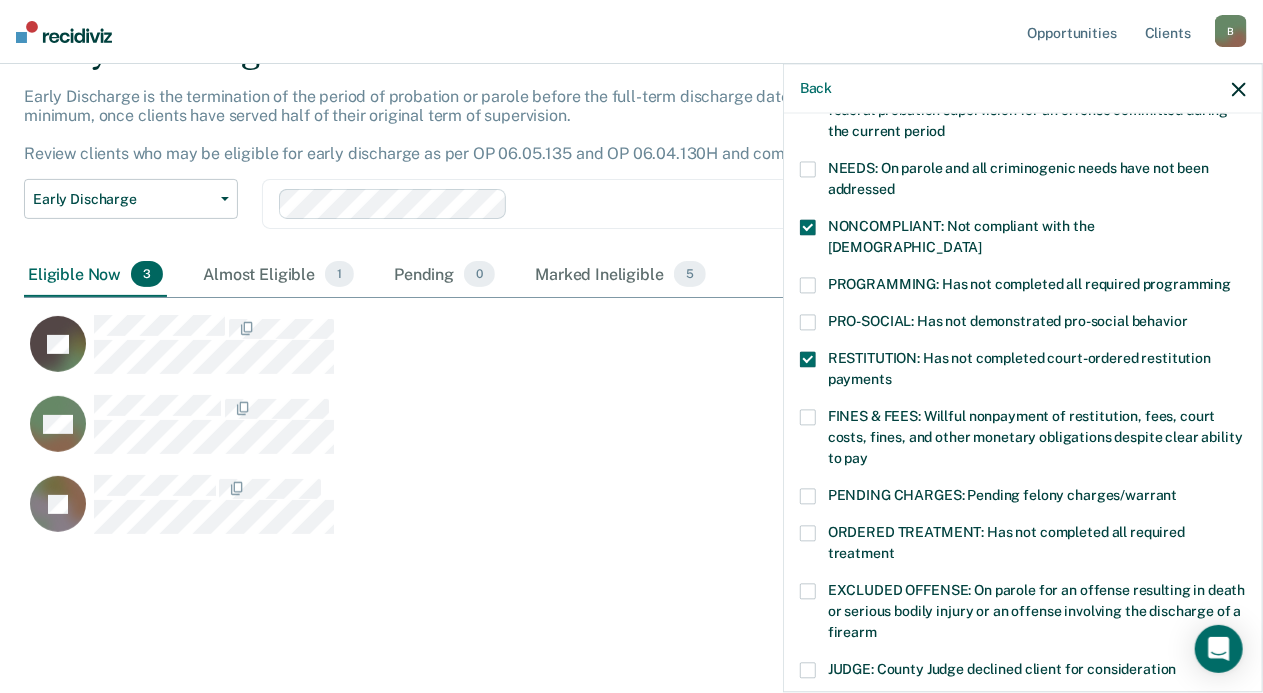 scroll, scrollTop: 110, scrollLeft: 0, axis: vertical 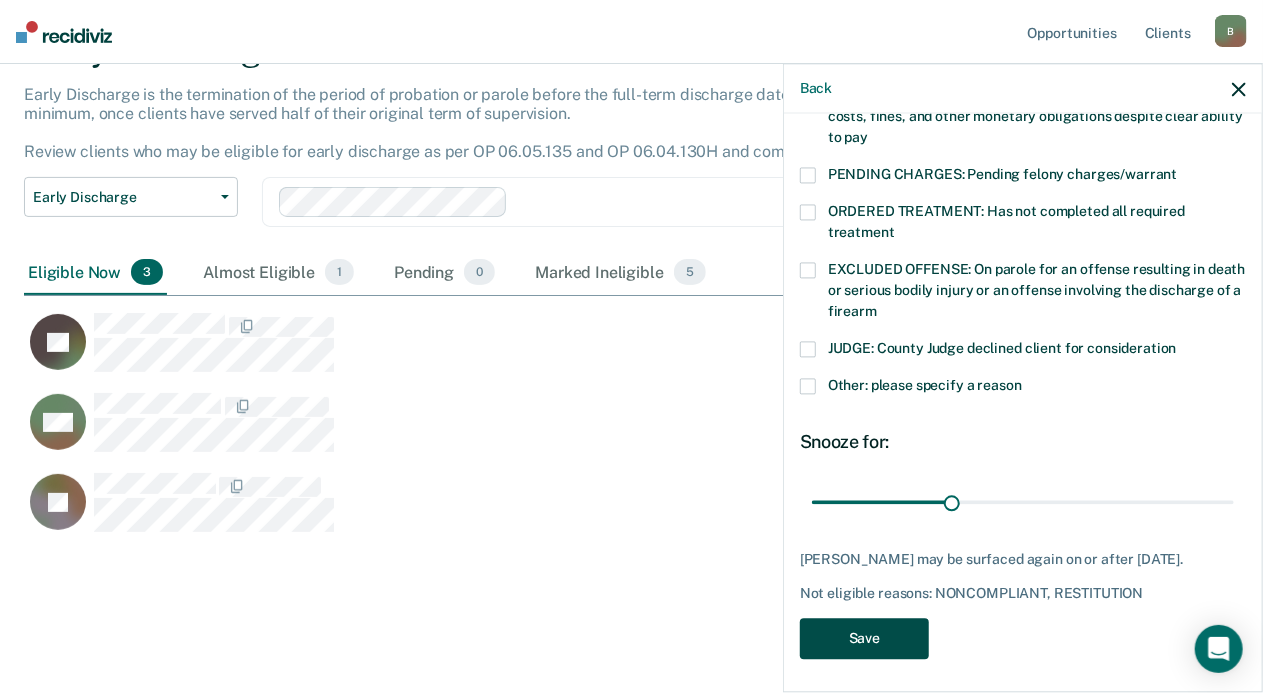 click on "Save" at bounding box center (864, 638) 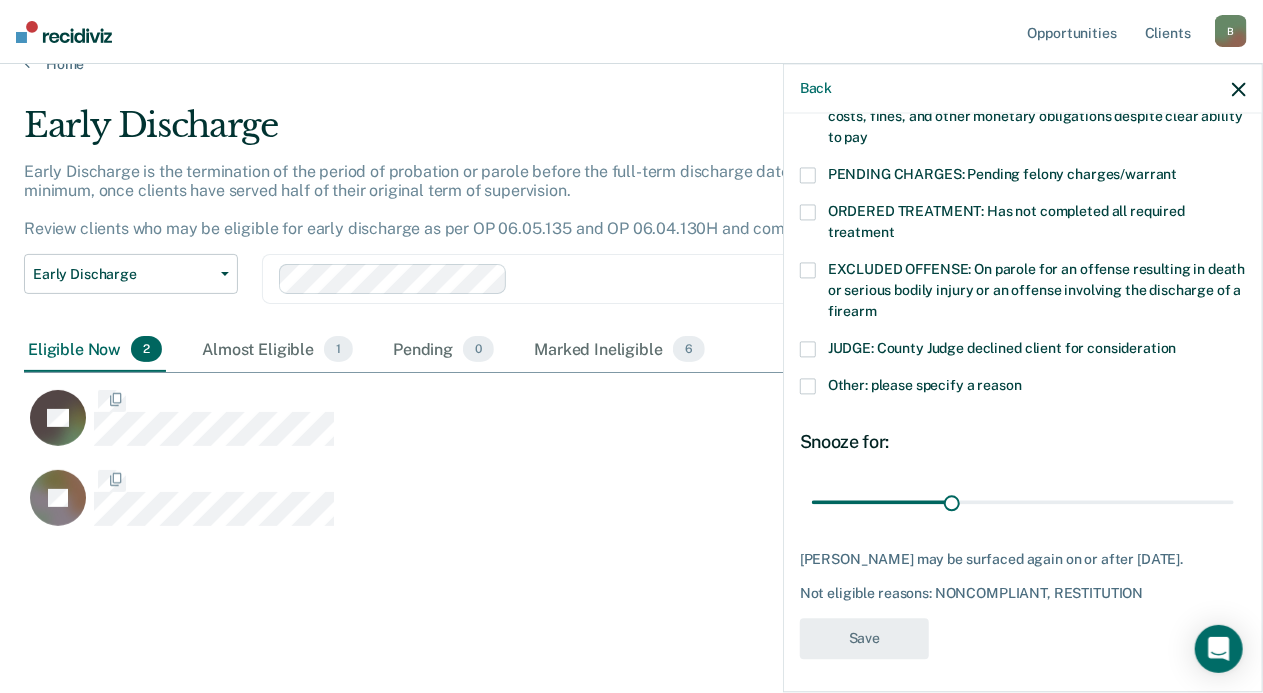 scroll, scrollTop: 30, scrollLeft: 0, axis: vertical 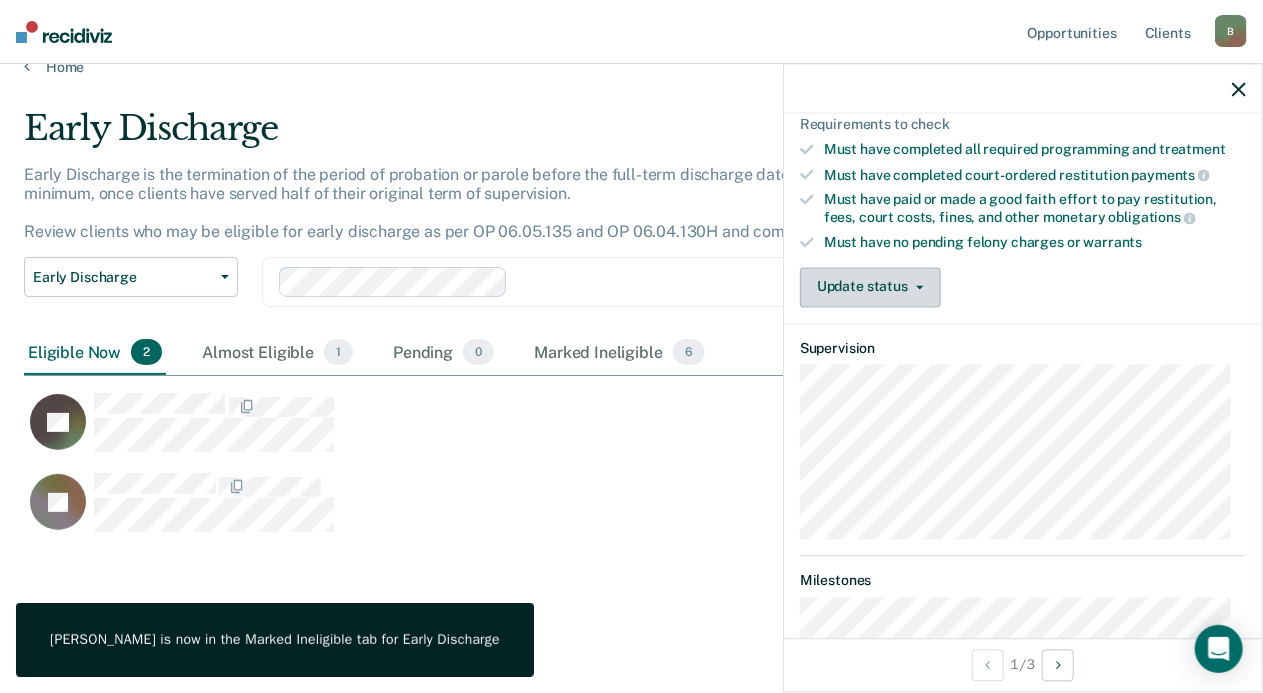 click on "Update status" at bounding box center (870, 287) 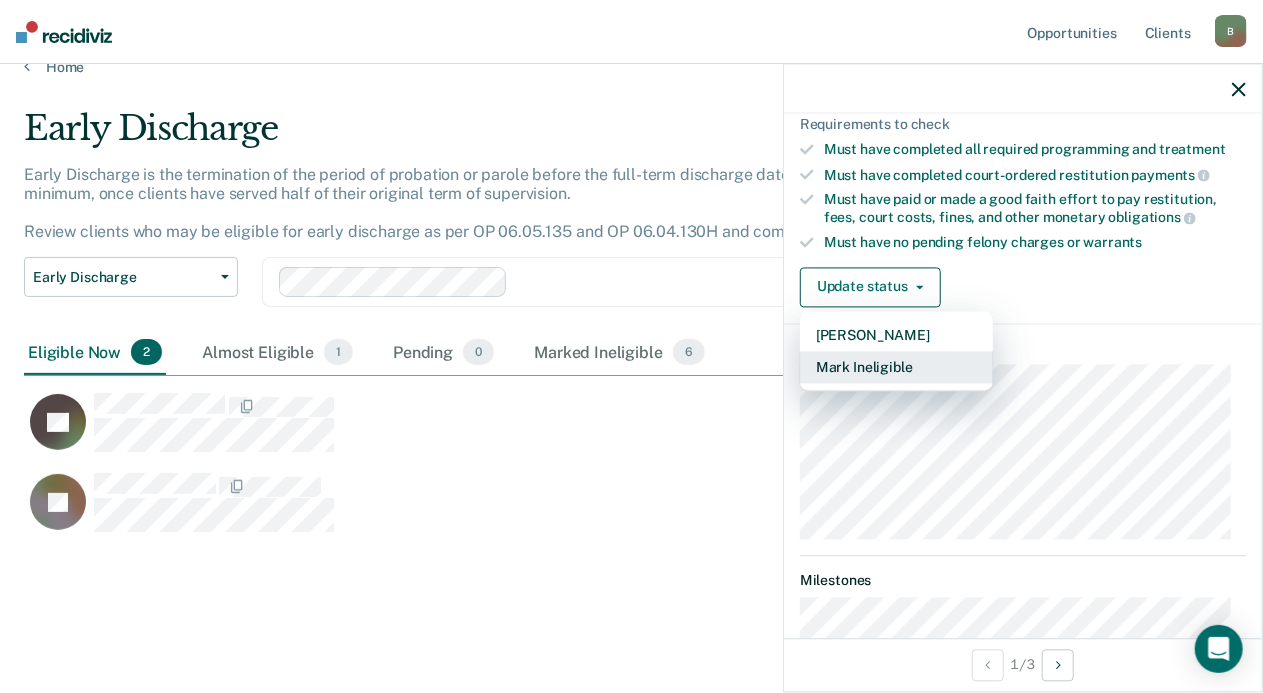 click on "Mark Ineligible" at bounding box center (896, 367) 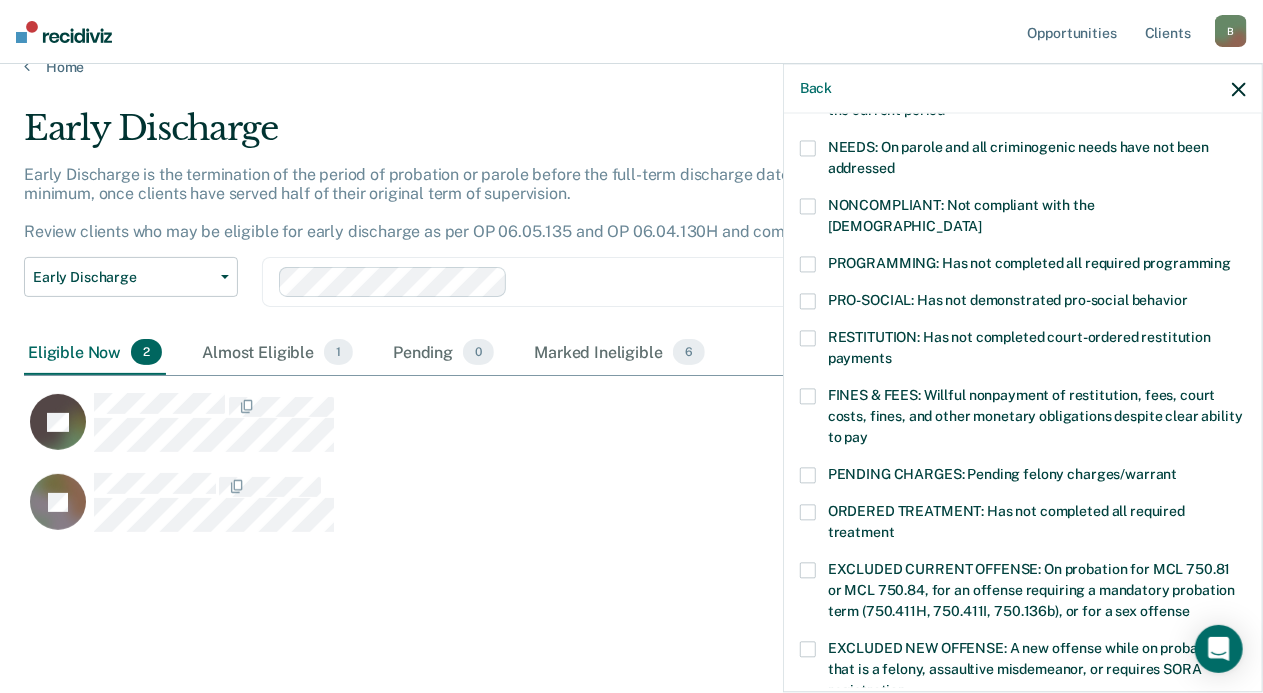 click at bounding box center [808, 512] 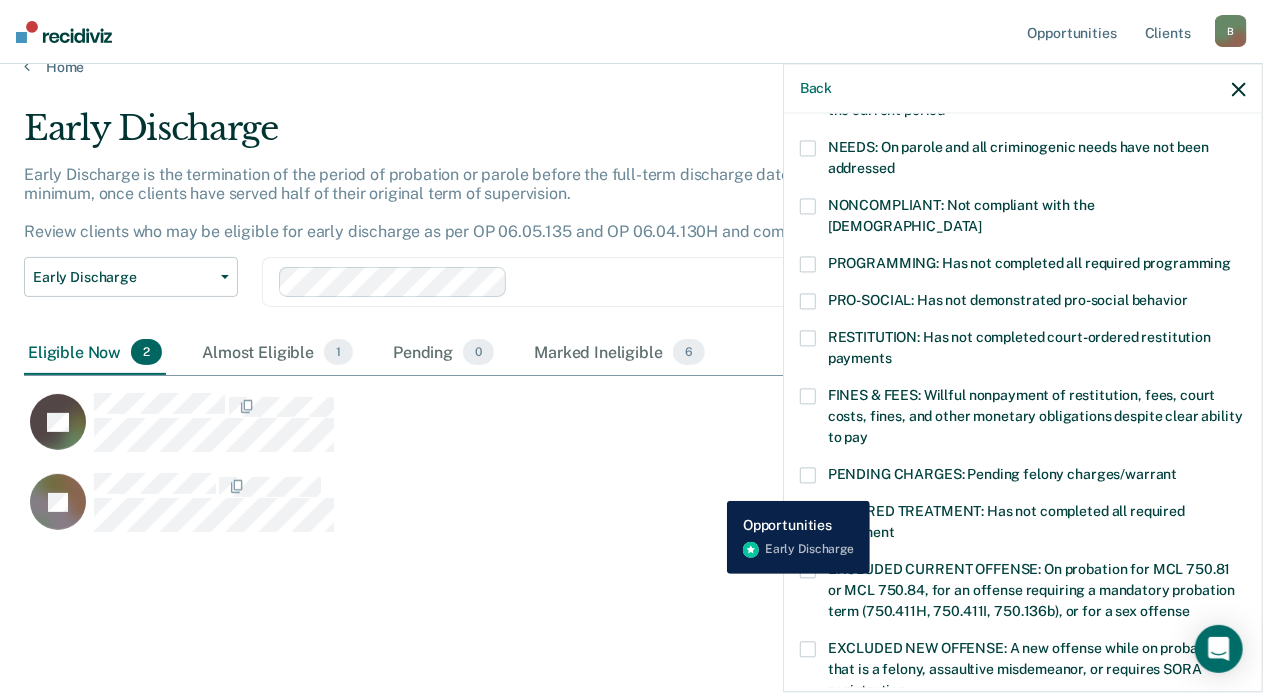 click on "JB" at bounding box center (543, 502) 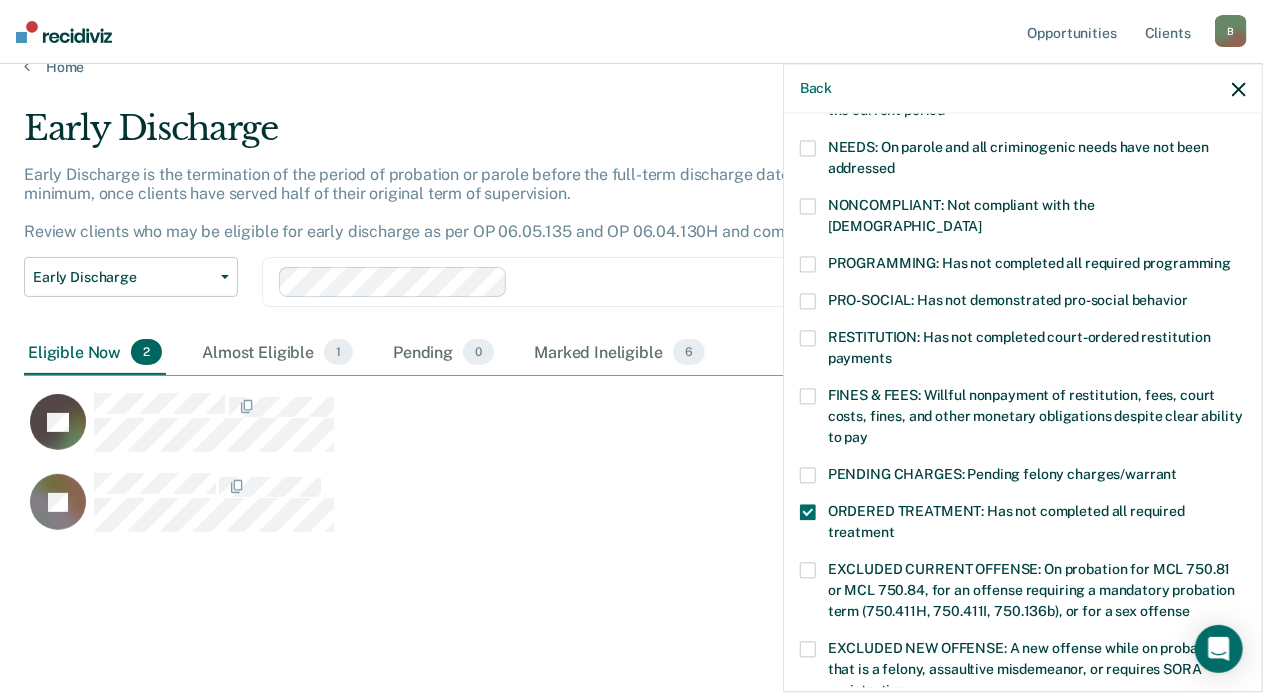 click at bounding box center (808, 396) 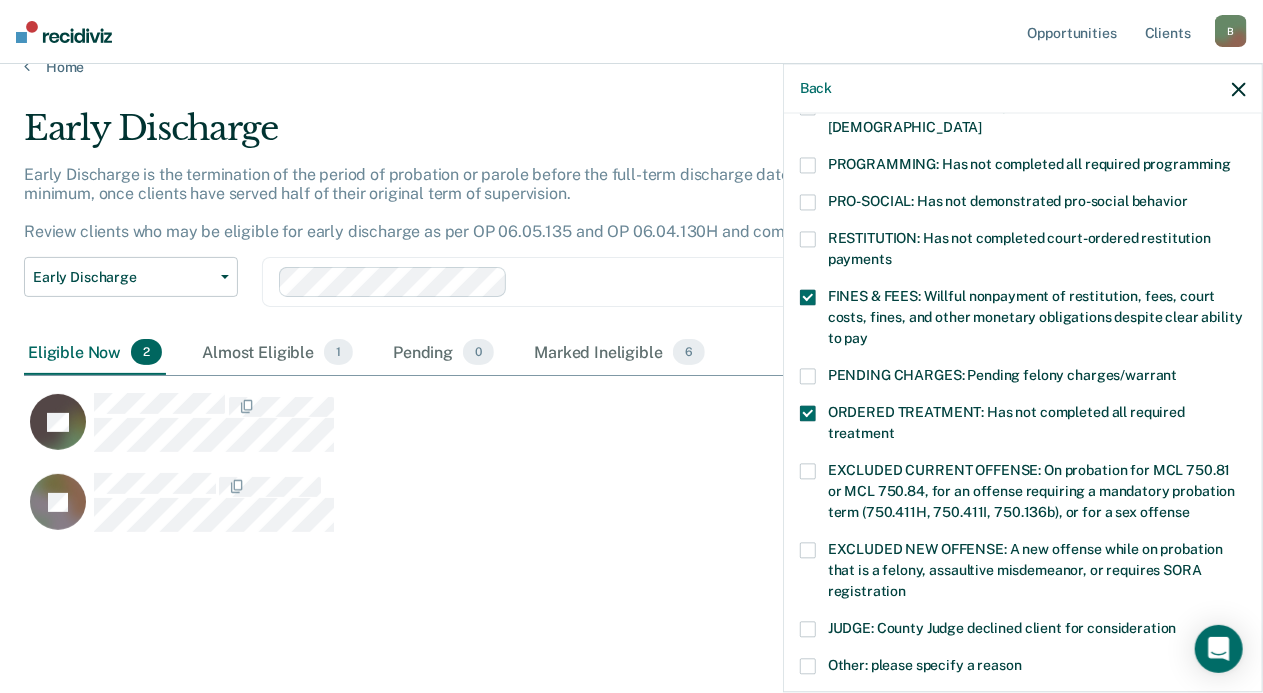 scroll, scrollTop: 321, scrollLeft: 0, axis: vertical 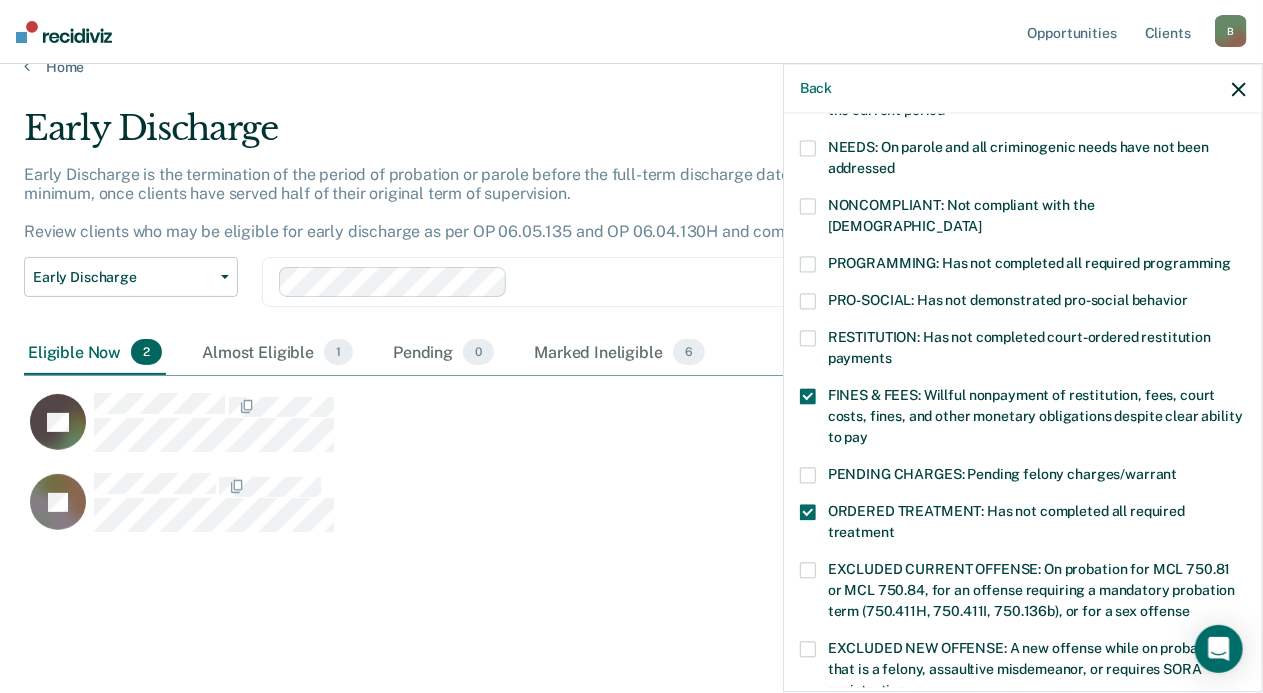 click on "NONCOMPLIANT: Not compliant with the [DEMOGRAPHIC_DATA]" at bounding box center (1023, 219) 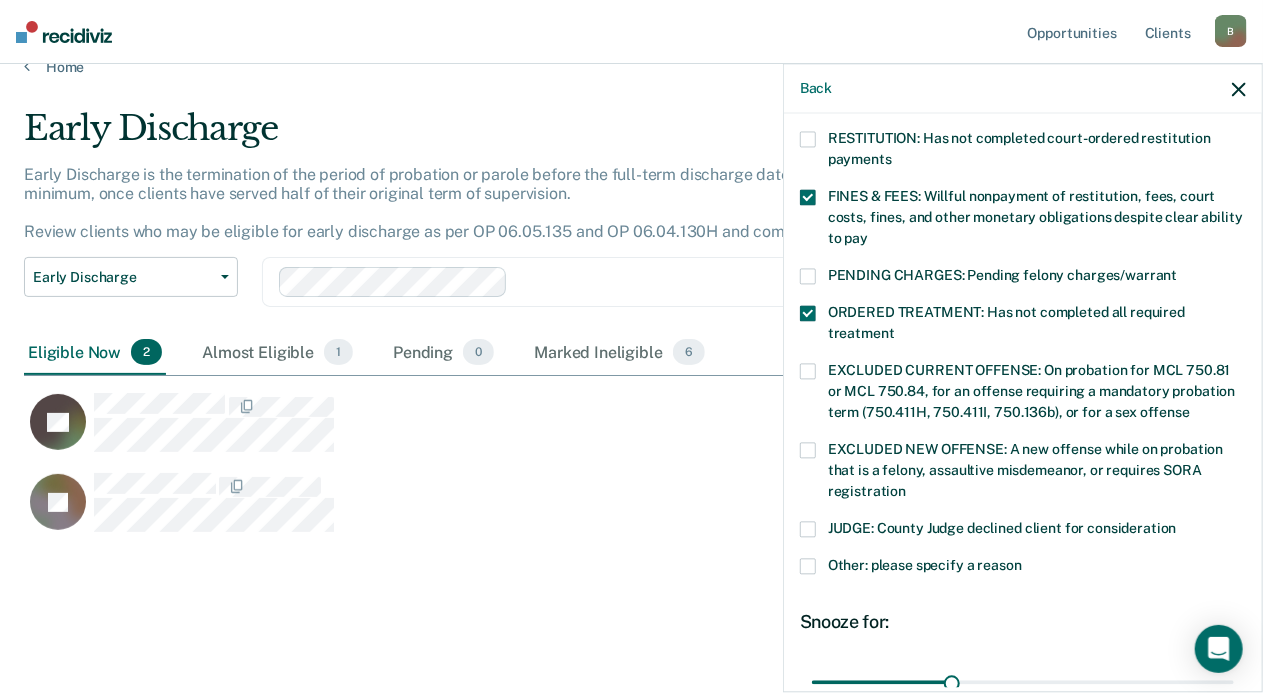 scroll, scrollTop: 717, scrollLeft: 0, axis: vertical 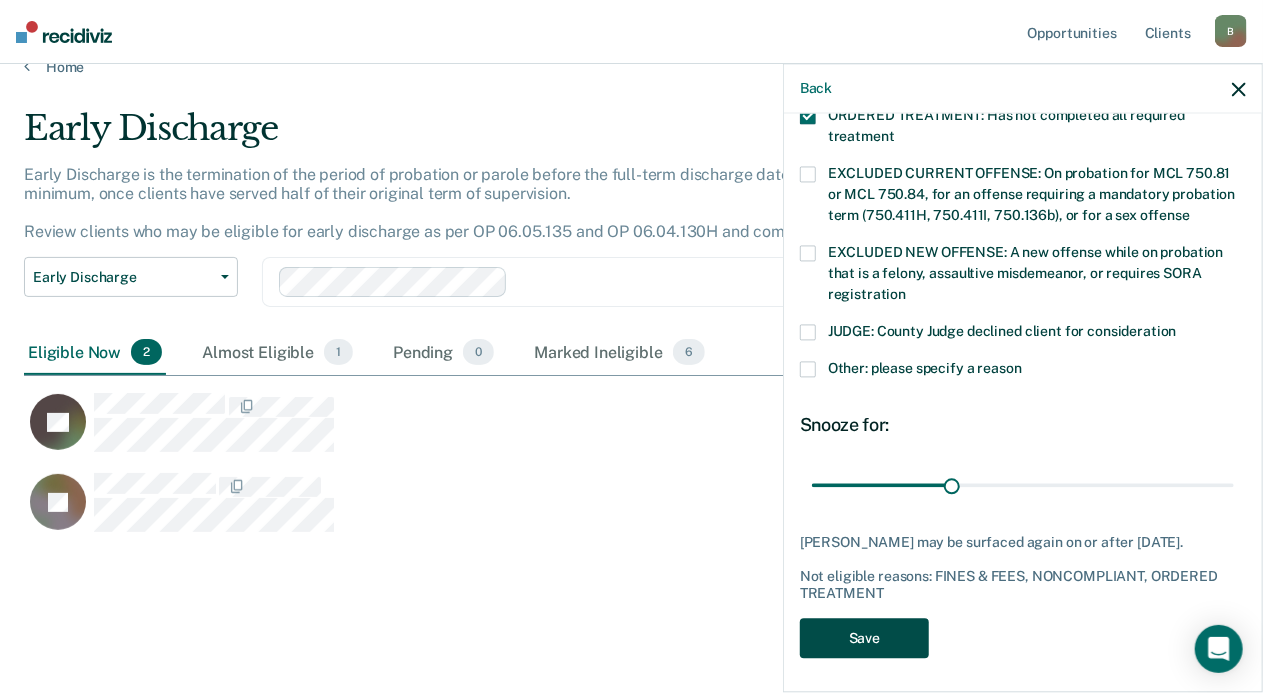 click on "Save" at bounding box center (864, 638) 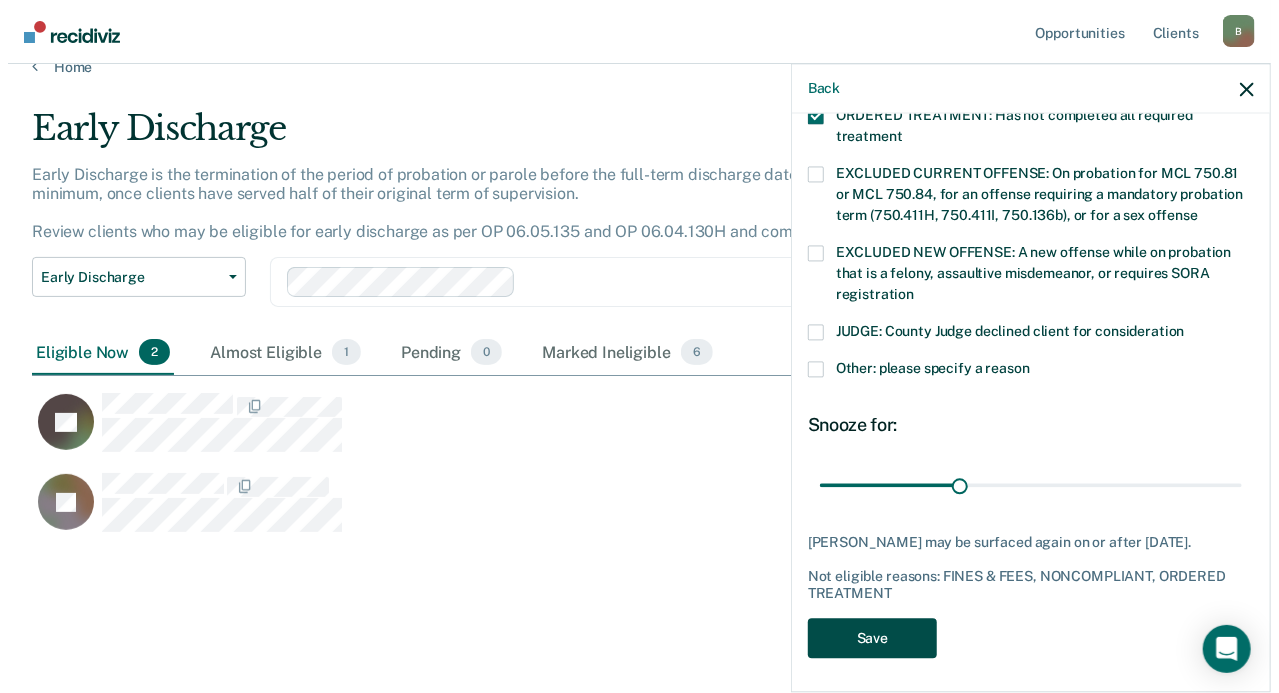 scroll, scrollTop: 0, scrollLeft: 0, axis: both 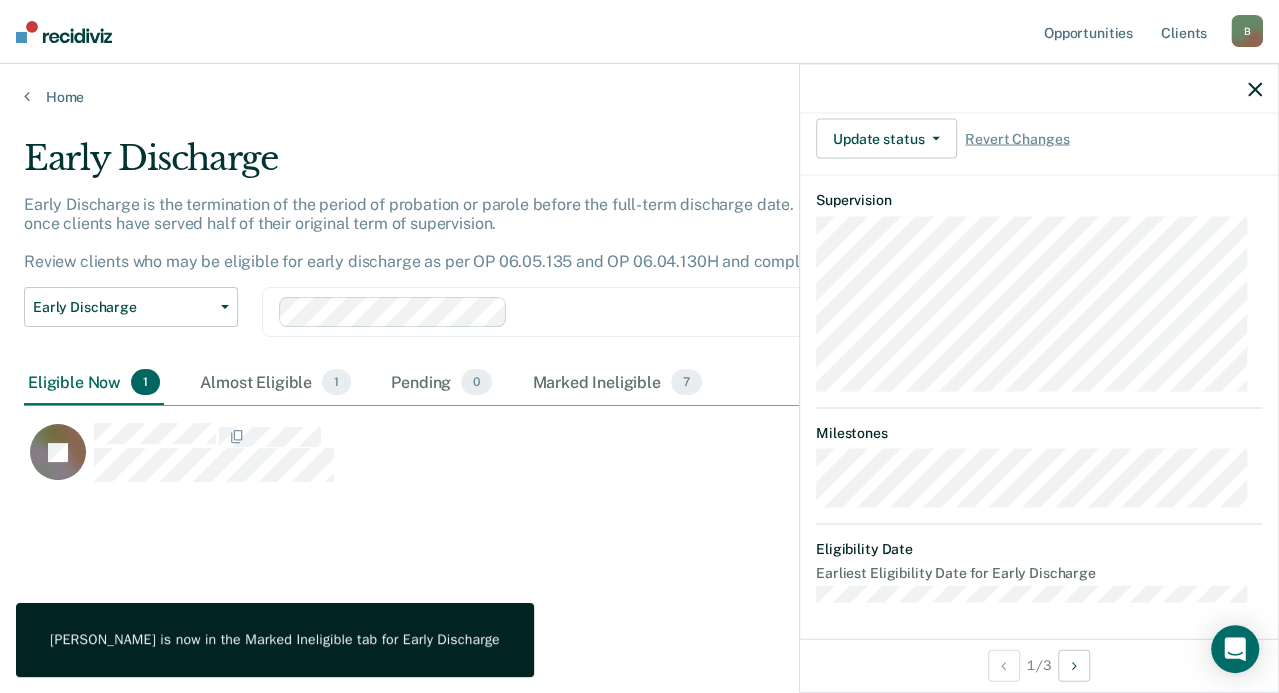 click on "Early Discharge   Early Discharge is the termination of the period of probation or parole before the full-term discharge date. Early discharge reviews are mandated, at minimum, once clients have served half of their original term of supervision. Review clients who may be eligible for early discharge as per OP 06.05.135 and OP 06.04.130H and complete the discharge paperwork in COMS. Early Discharge Classification Review Early Discharge Minimum Telephone Reporting Overdue for Discharge Supervision Level Mismatch Clear   agents D4A   Eligible Now 1 Almost Eligible 1 Pending 0 Marked Ineligible 7
To pick up a draggable item, press the space bar.
While dragging, use the arrow keys to move the item.
Press space again to drop the item in its new position, or press escape to cancel.
JB" at bounding box center [639, 340] 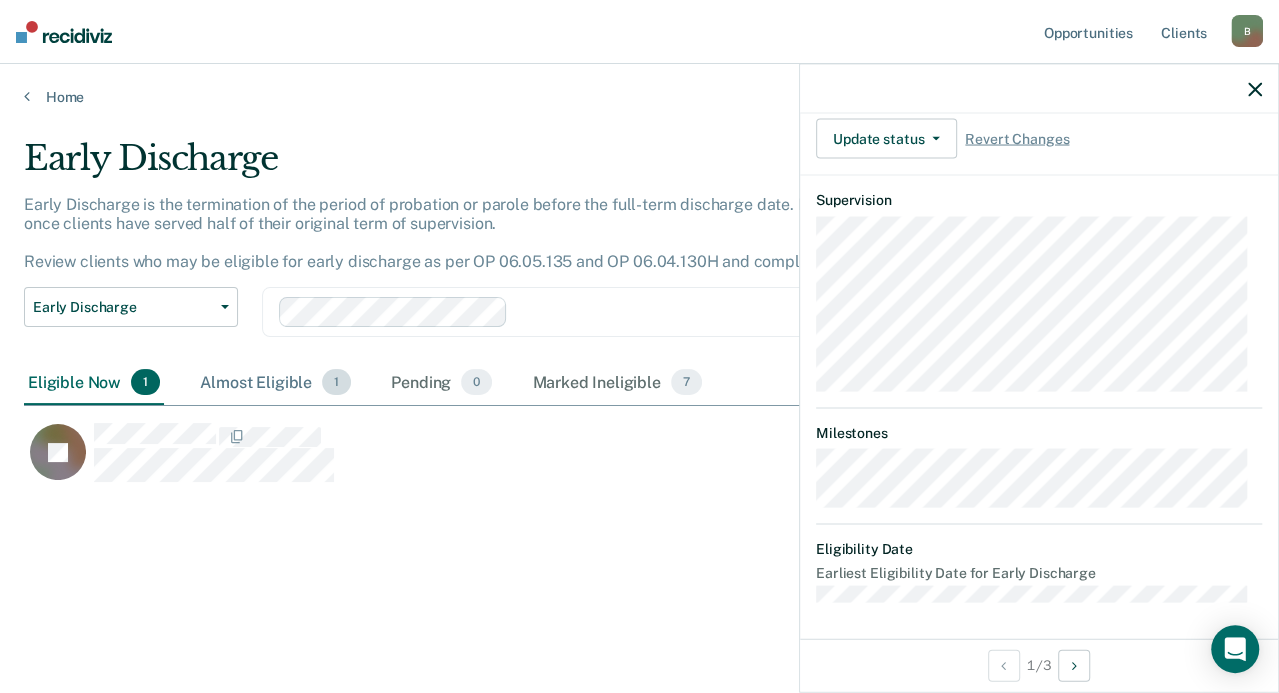 click on "Almost Eligible 1" at bounding box center (275, 383) 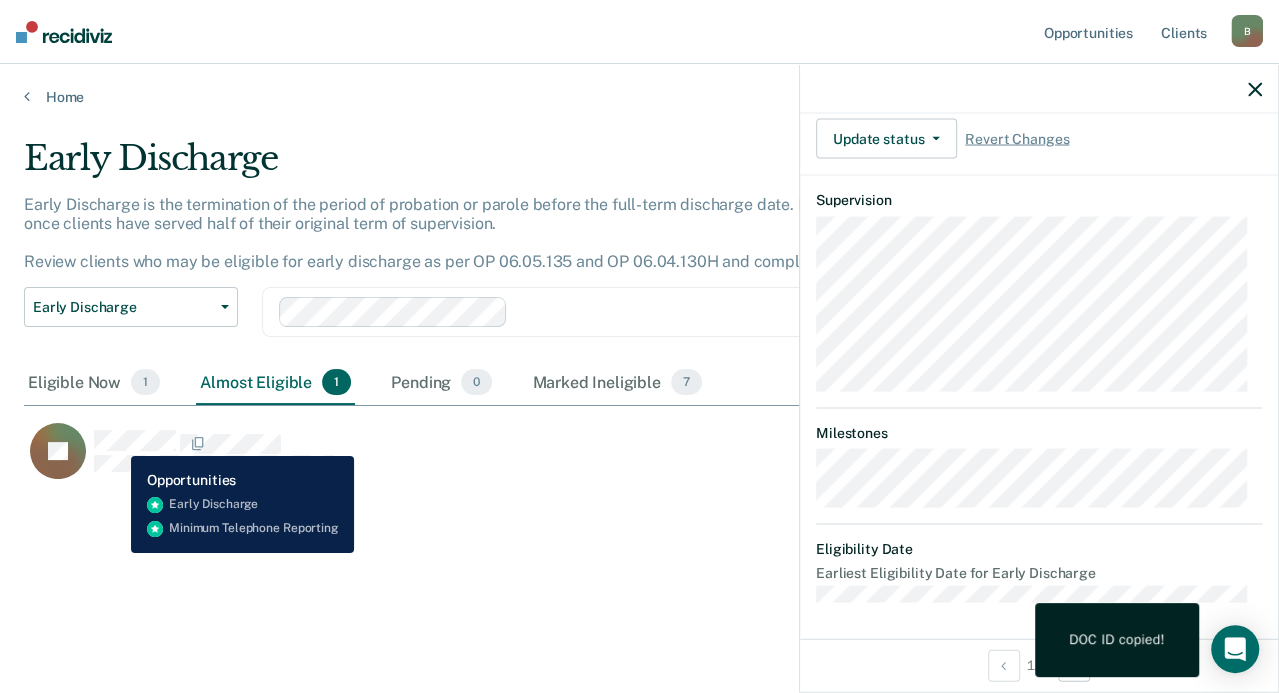 scroll, scrollTop: 448, scrollLeft: 0, axis: vertical 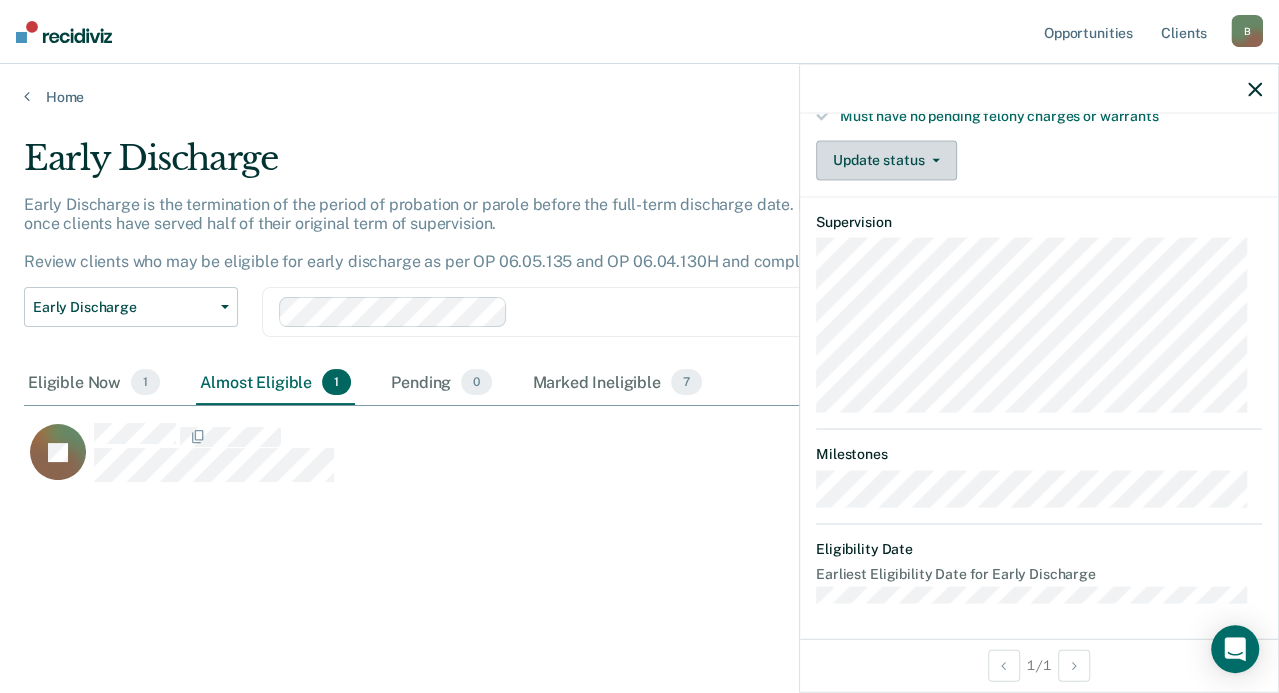 click on "Update status" at bounding box center [886, 160] 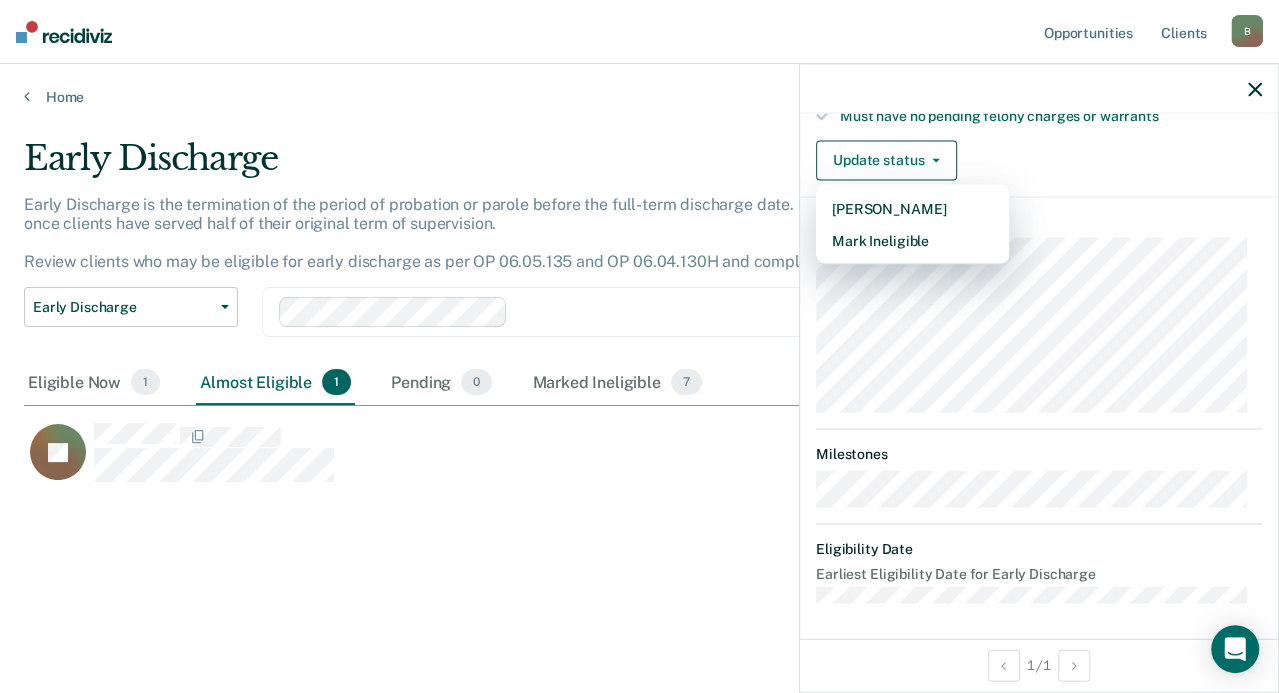 click on "JC" at bounding box center [562, 462] 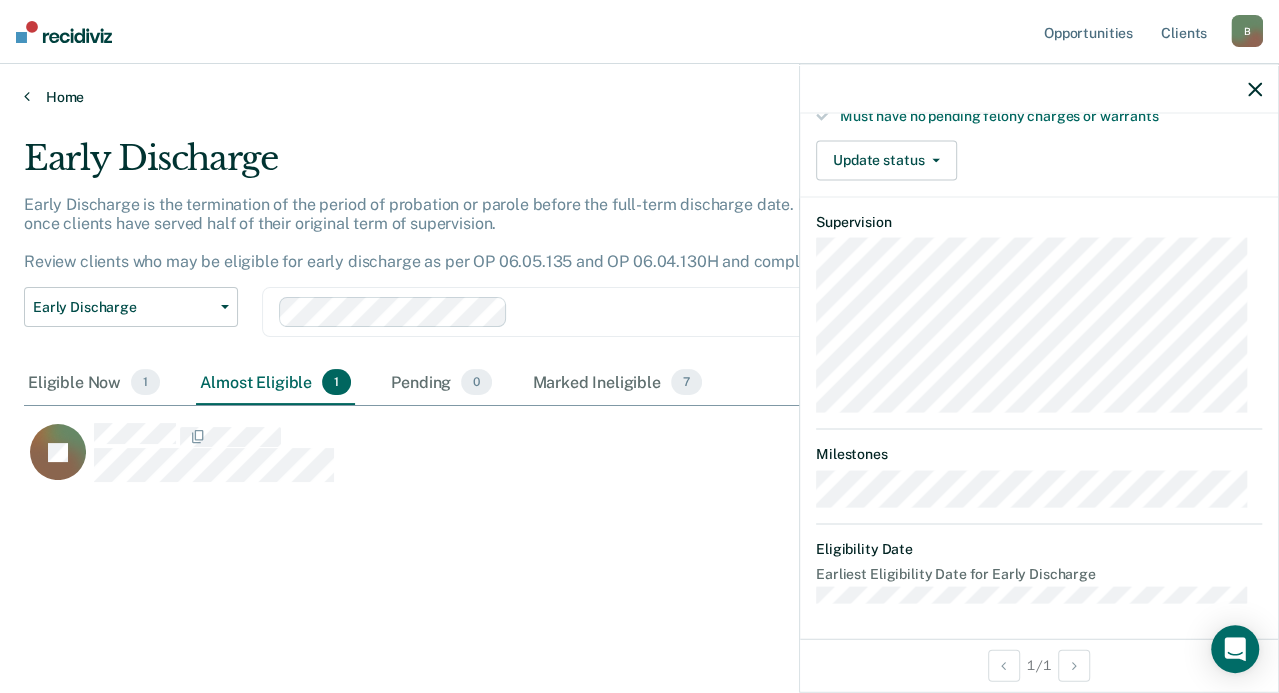 click on "Home" at bounding box center [639, 97] 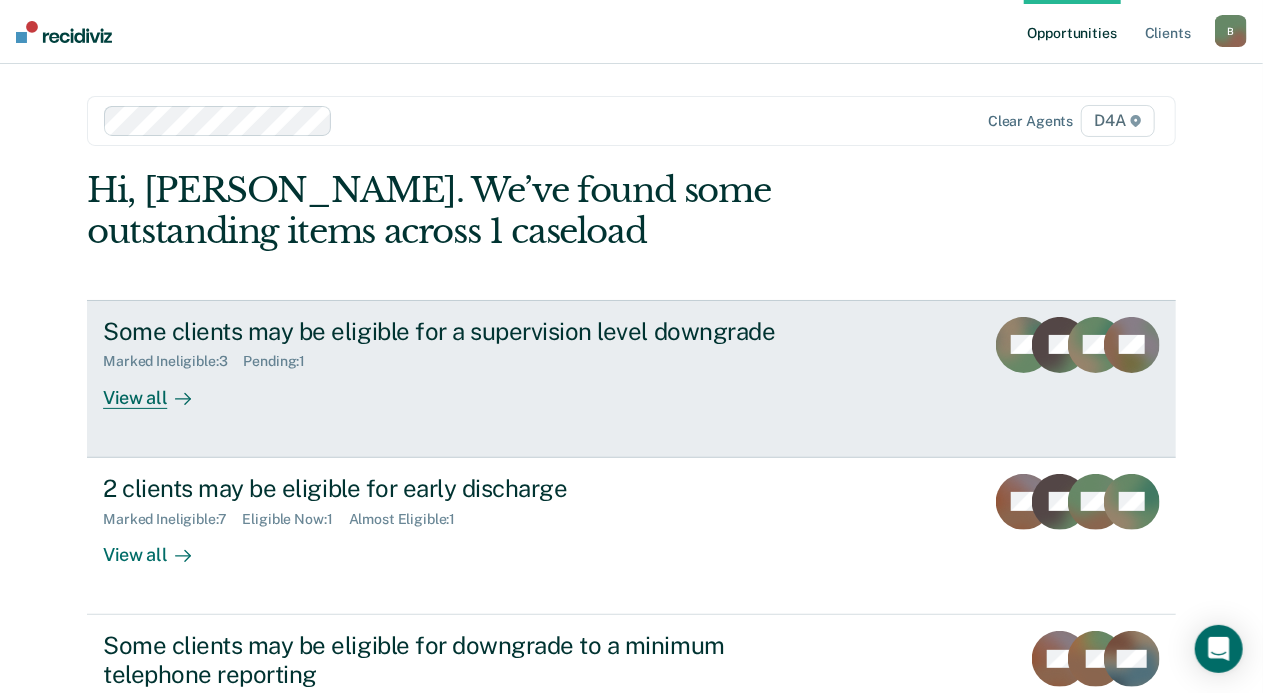 click on "View all" at bounding box center [159, 389] 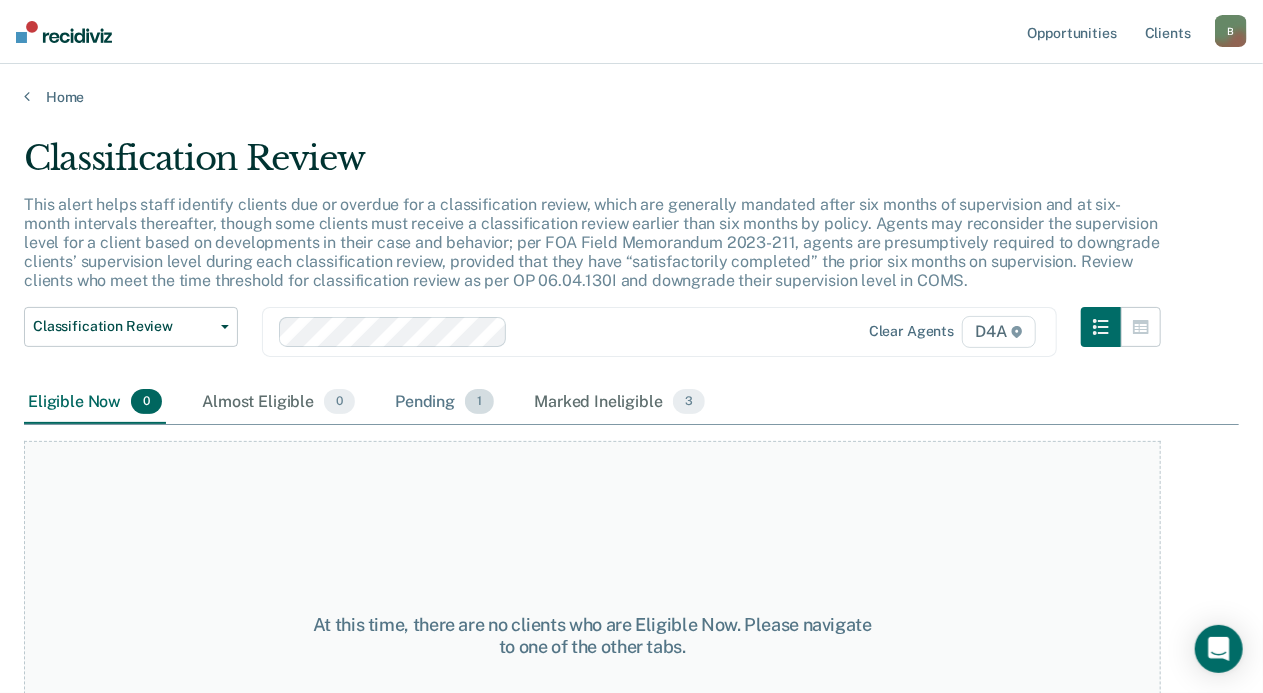 click on "Pending 1" at bounding box center [444, 403] 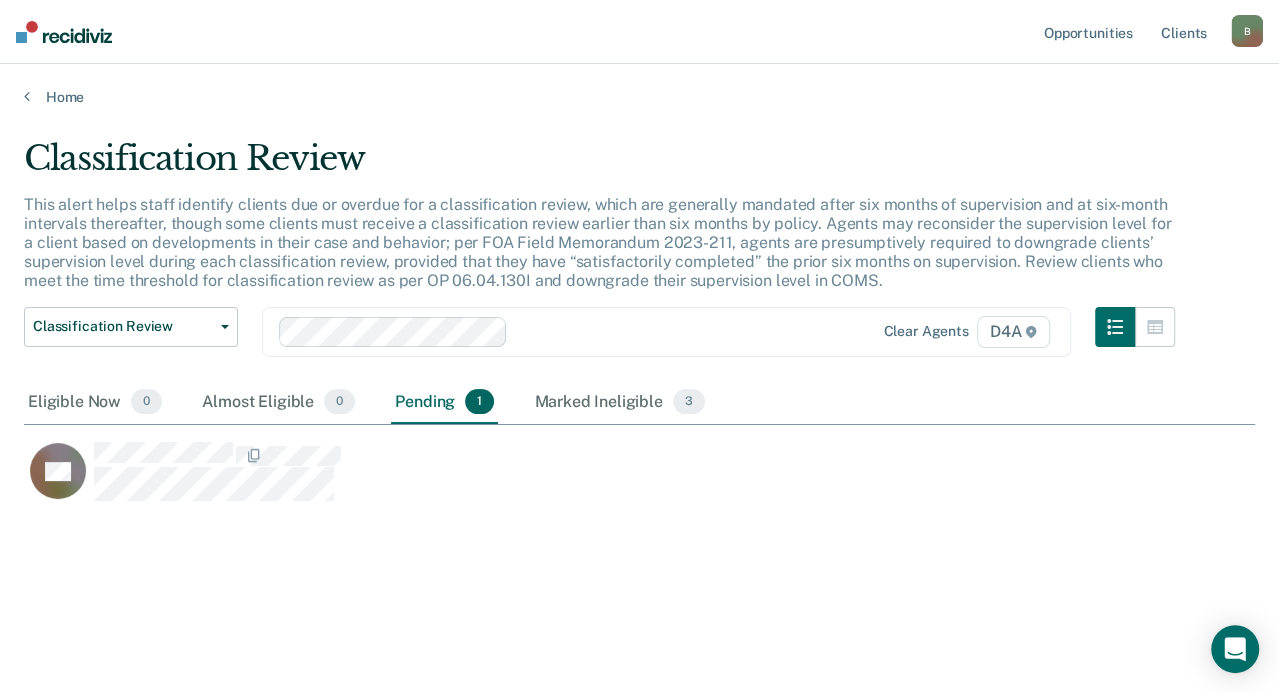 scroll, scrollTop: 16, scrollLeft: 16, axis: both 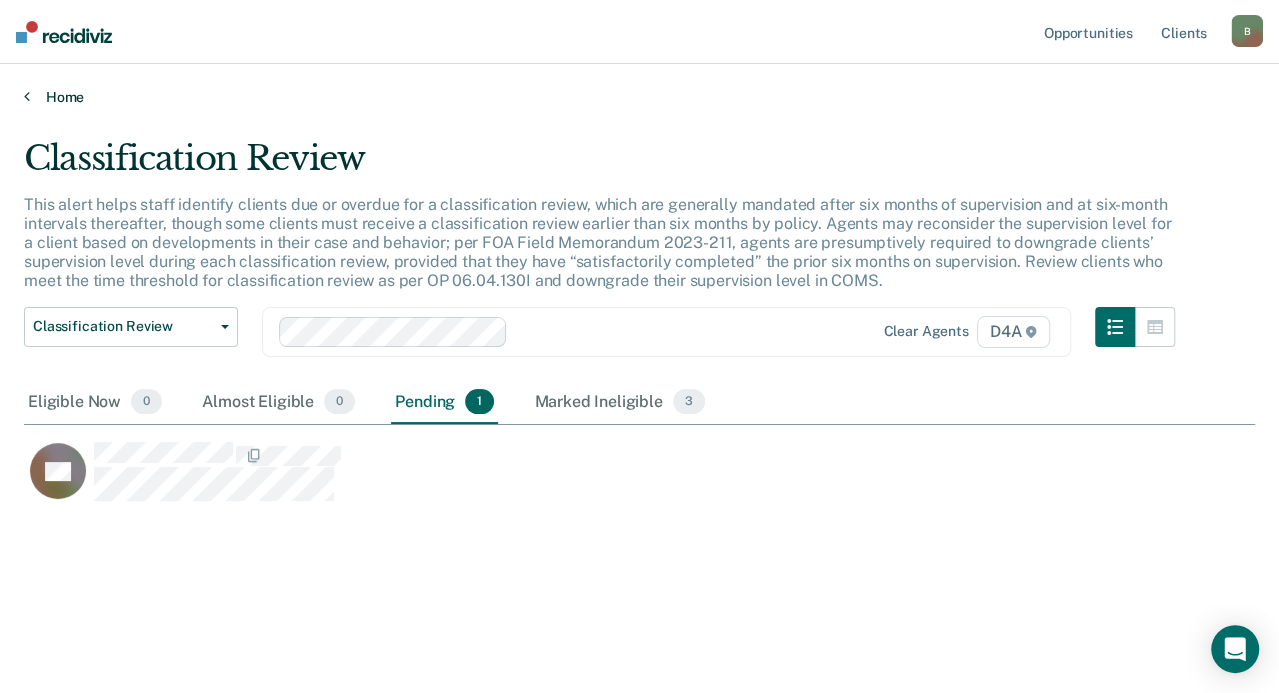 click on "Home" at bounding box center (639, 97) 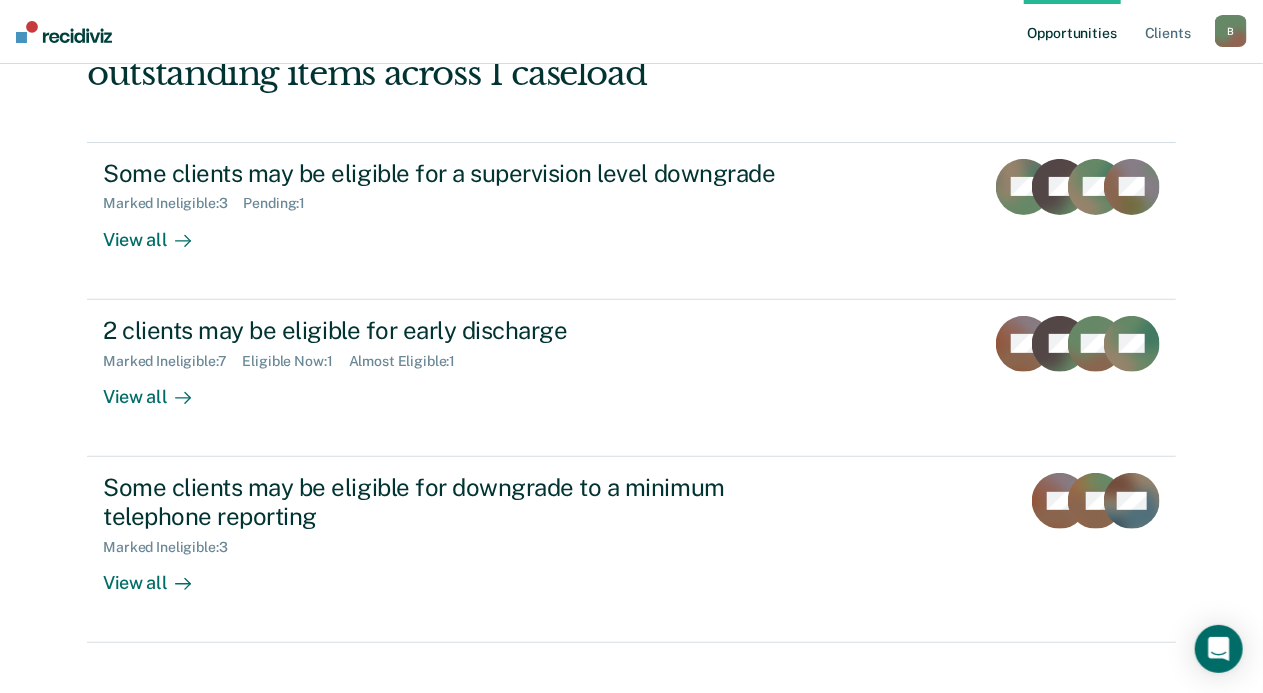 scroll, scrollTop: 186, scrollLeft: 0, axis: vertical 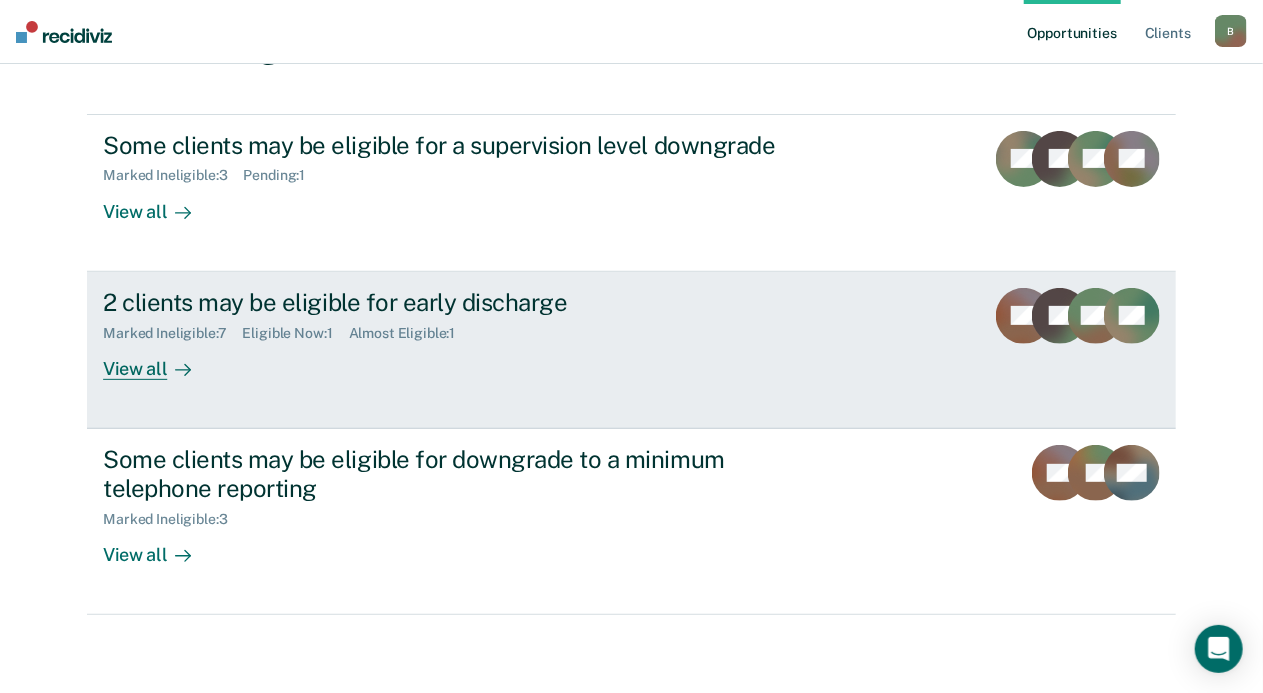 click on "Almost Eligible :  1" at bounding box center [410, 333] 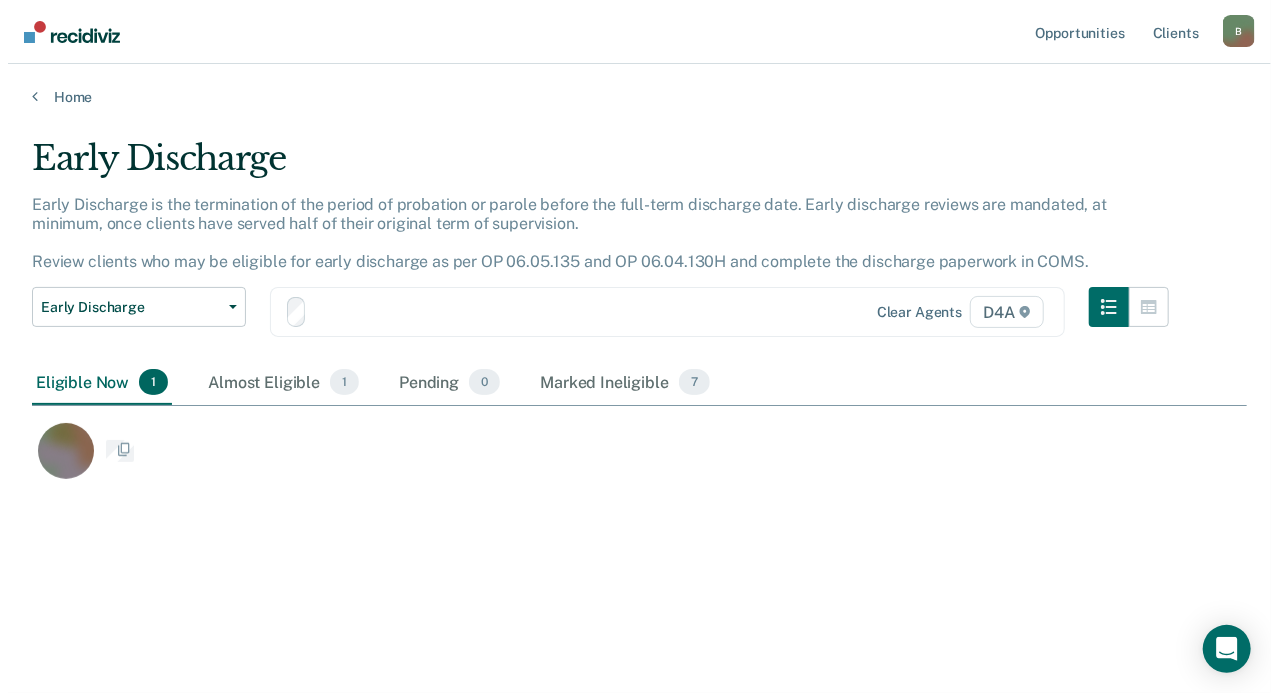 scroll, scrollTop: 0, scrollLeft: 0, axis: both 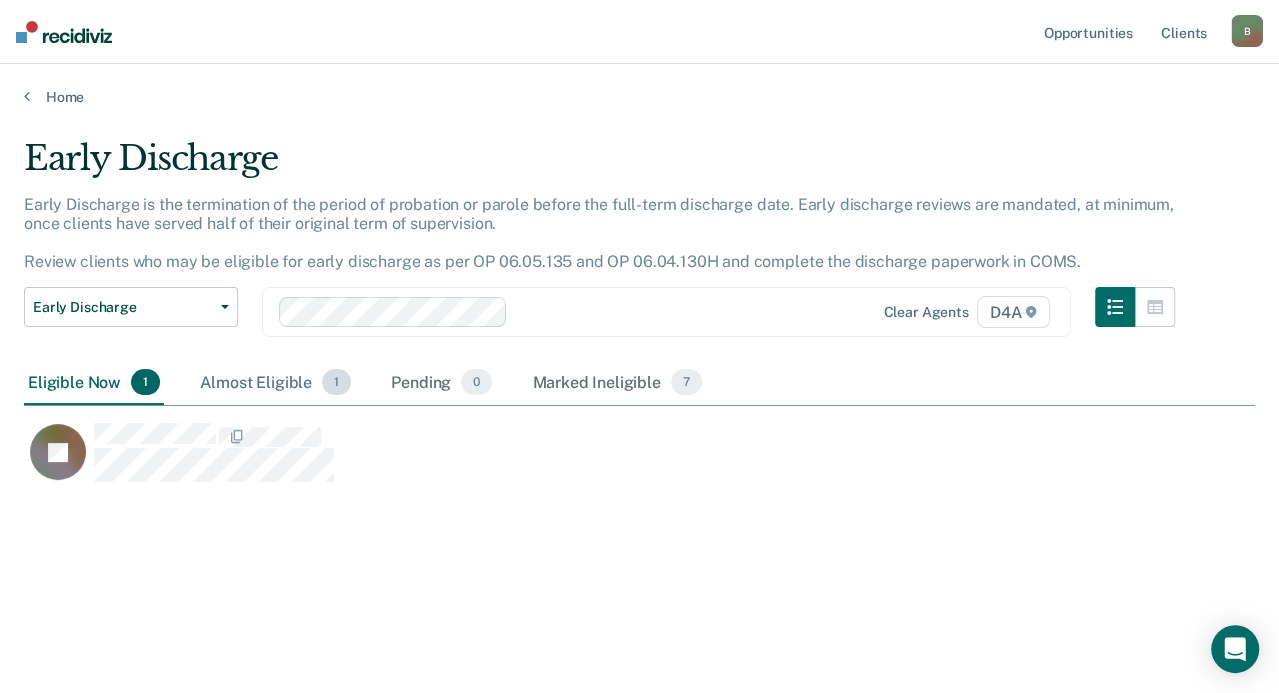 click on "Almost Eligible 1" at bounding box center (275, 383) 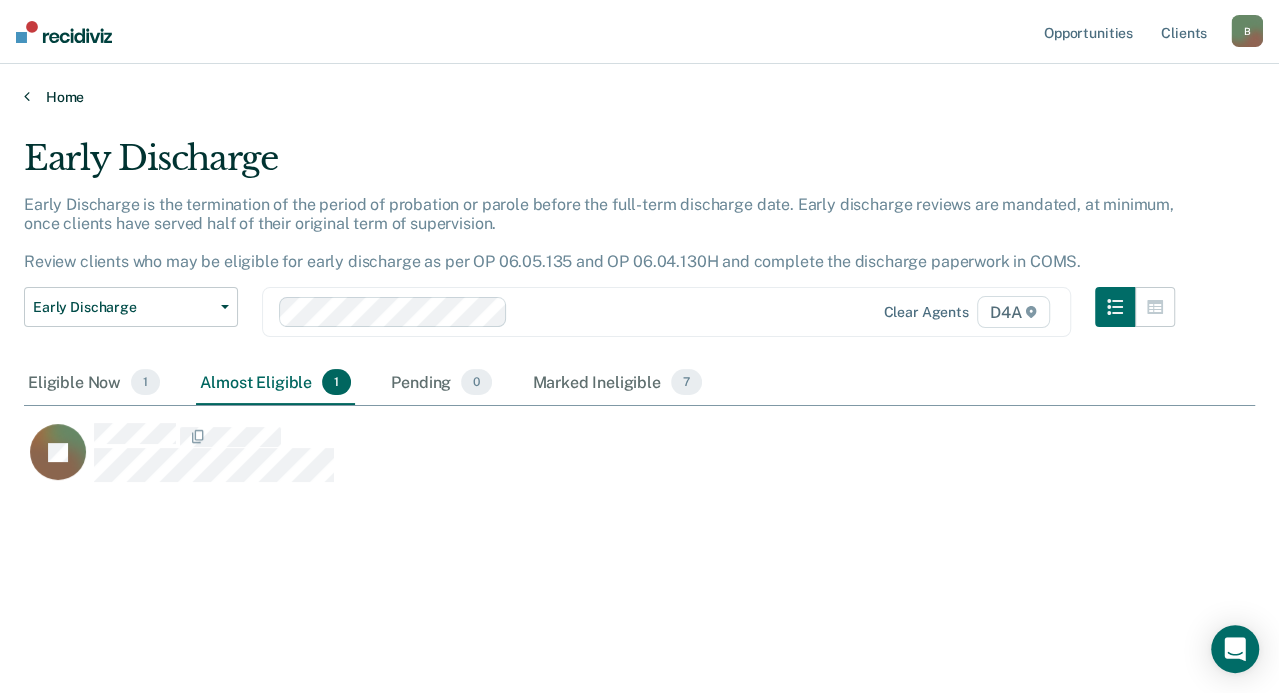 click on "Home" at bounding box center [639, 97] 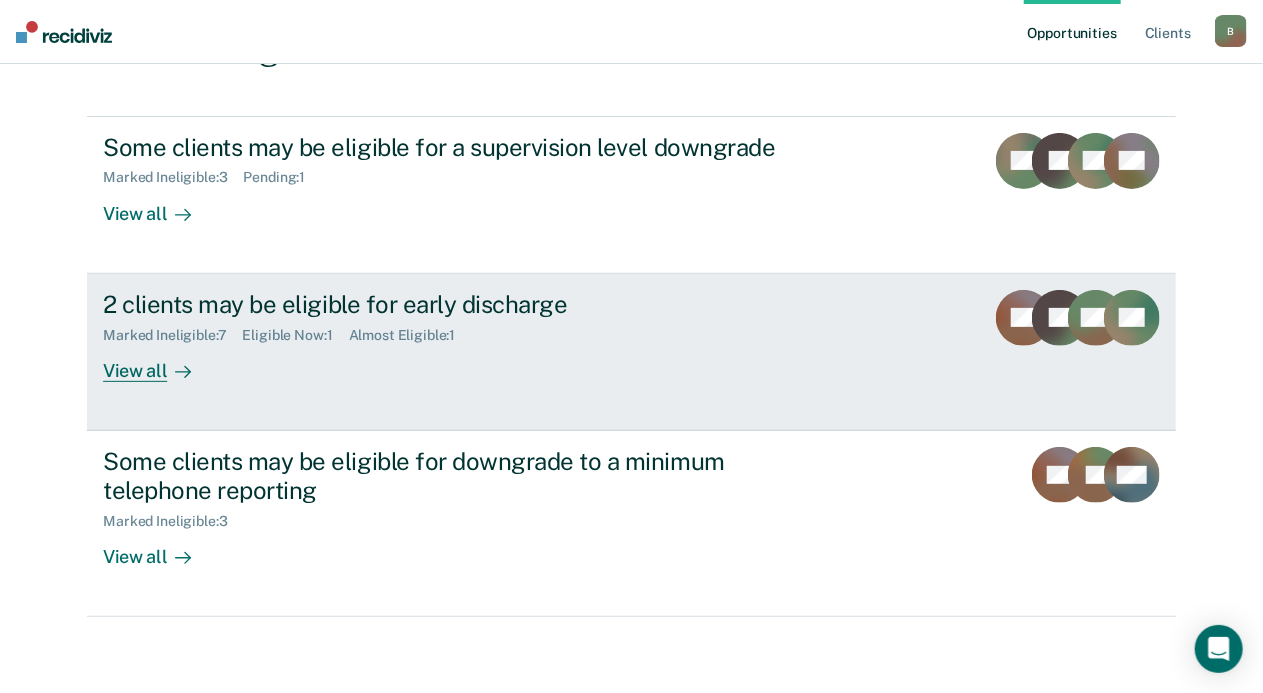 scroll, scrollTop: 186, scrollLeft: 0, axis: vertical 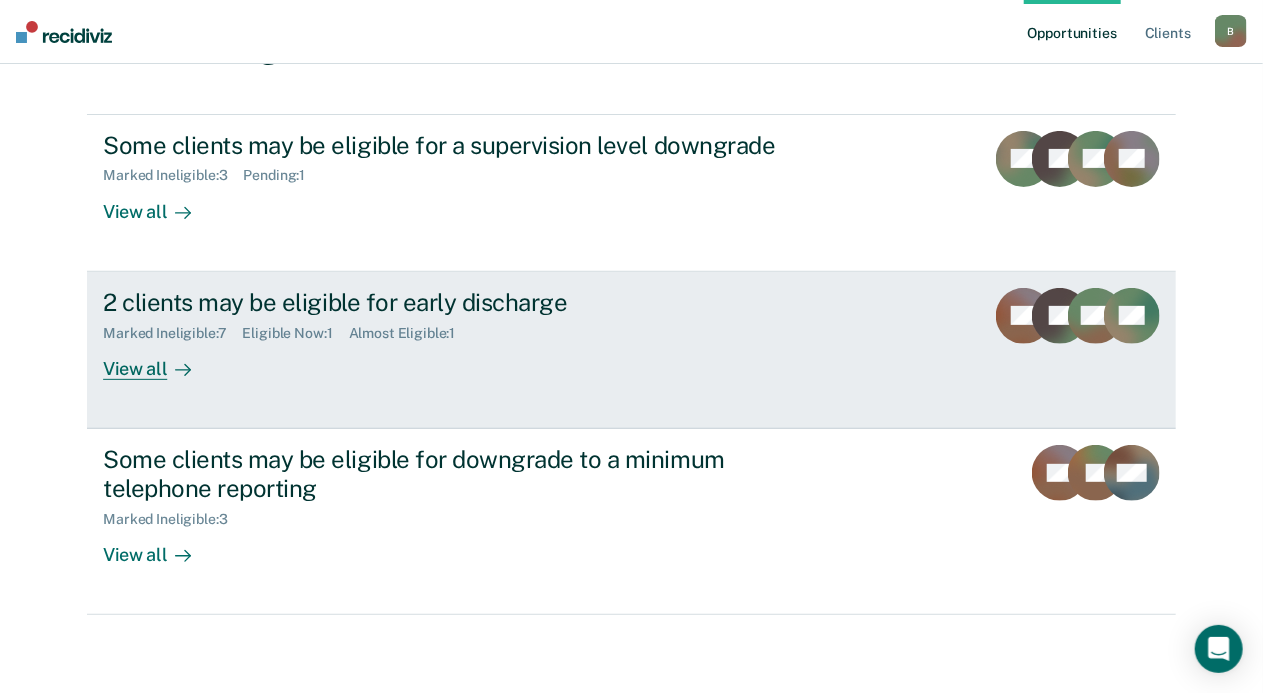 click on "Eligible Now :  1" at bounding box center [296, 333] 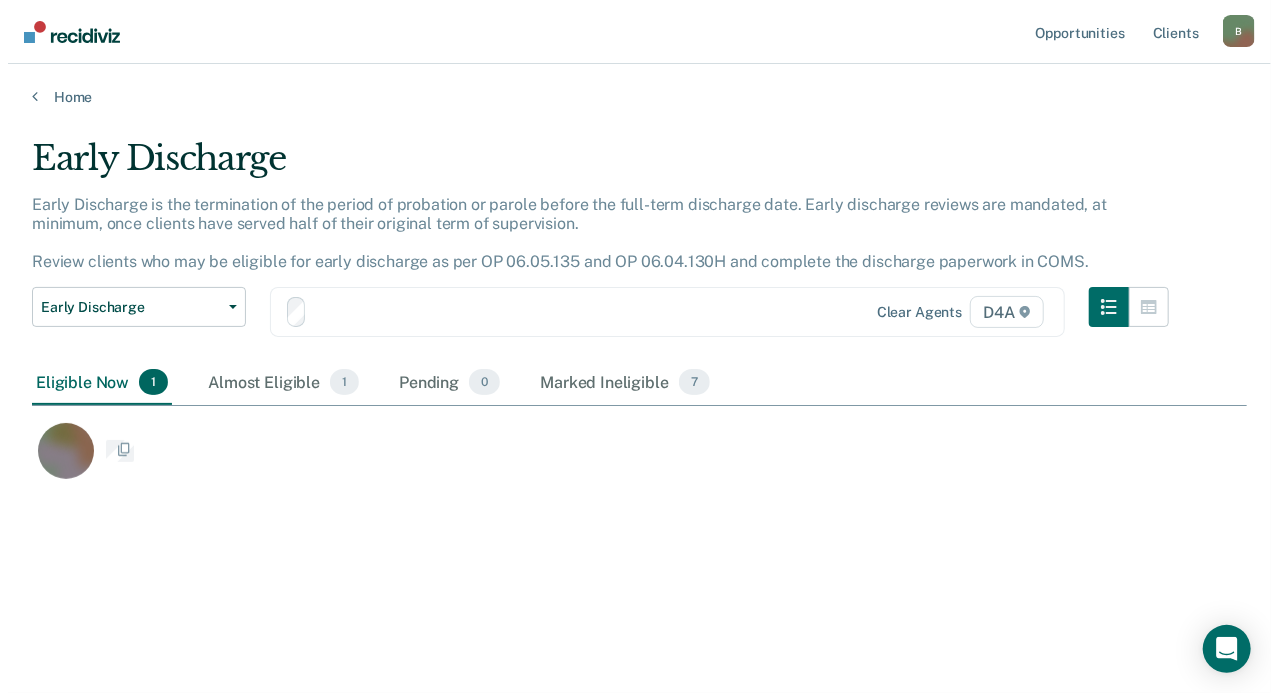 scroll, scrollTop: 0, scrollLeft: 0, axis: both 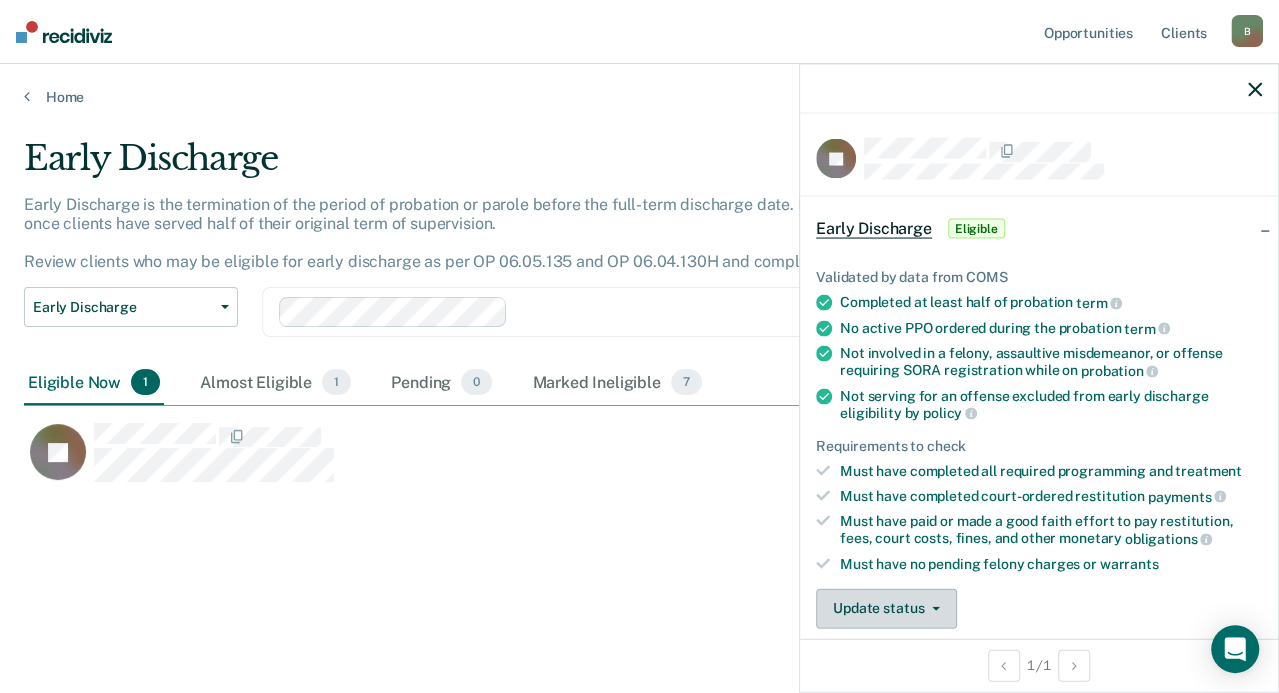 click on "Update status" at bounding box center [886, 608] 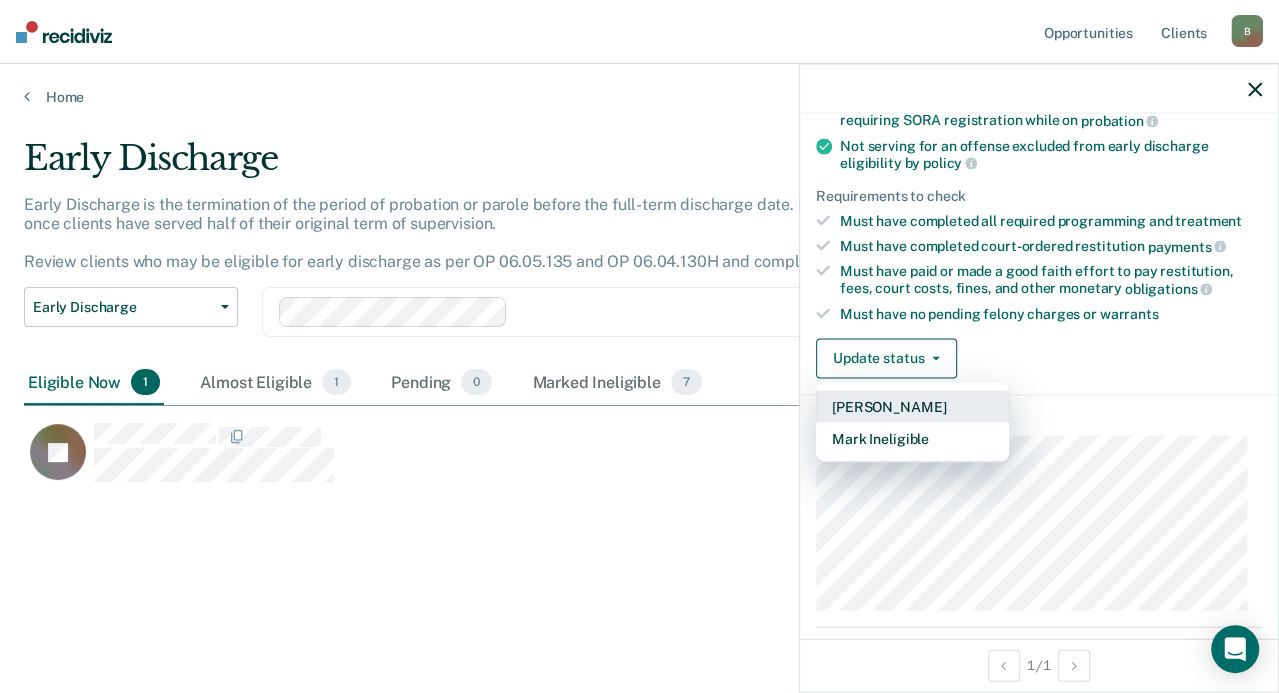 scroll, scrollTop: 248, scrollLeft: 0, axis: vertical 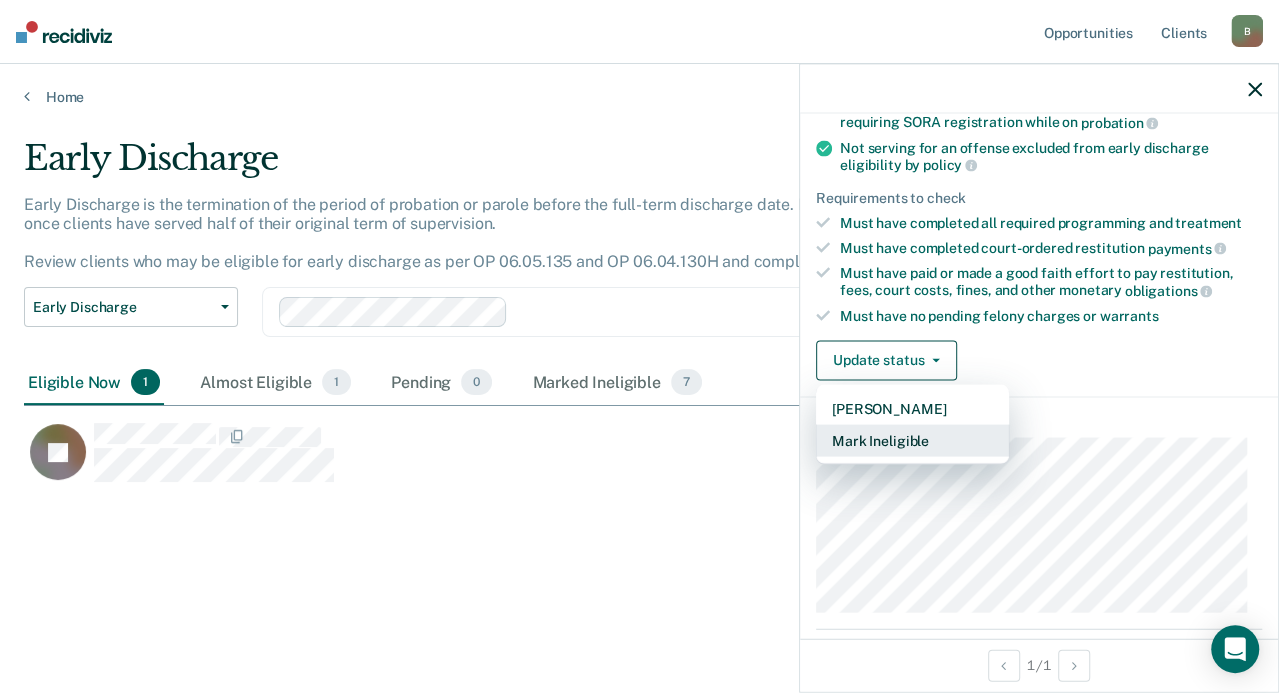 click on "Mark Ineligible" at bounding box center [912, 440] 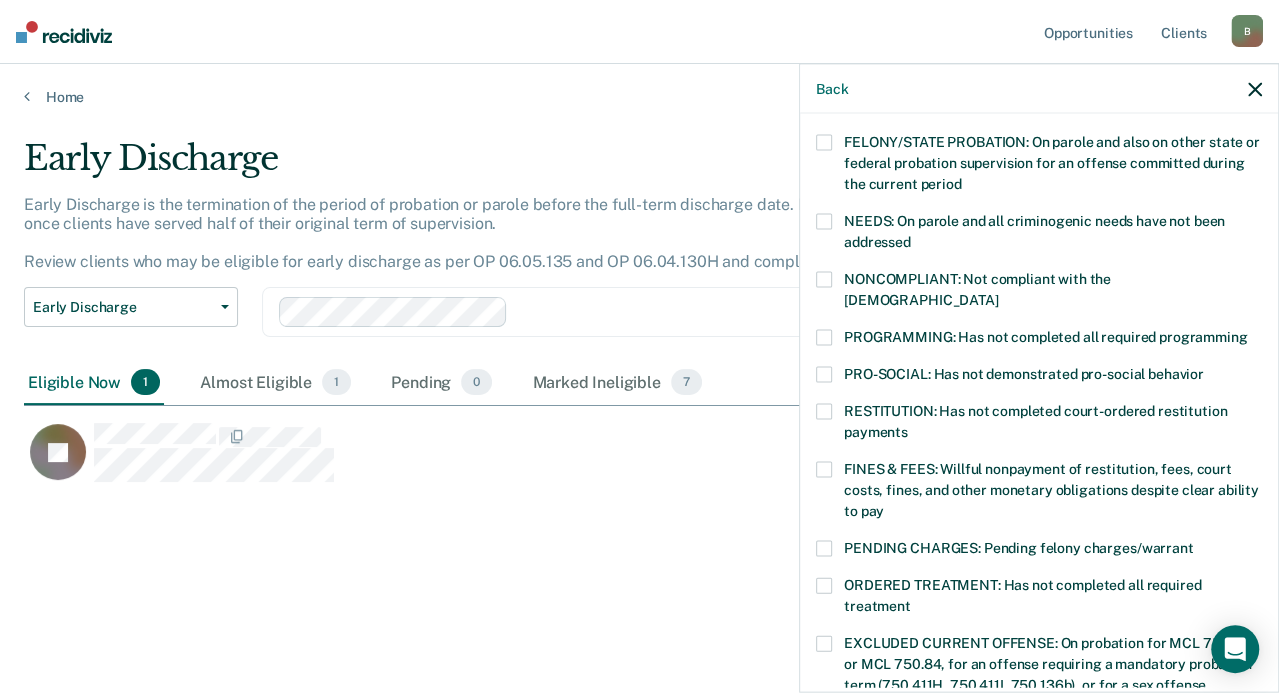 drag, startPoint x: 817, startPoint y: 443, endPoint x: 818, endPoint y: 454, distance: 11.045361 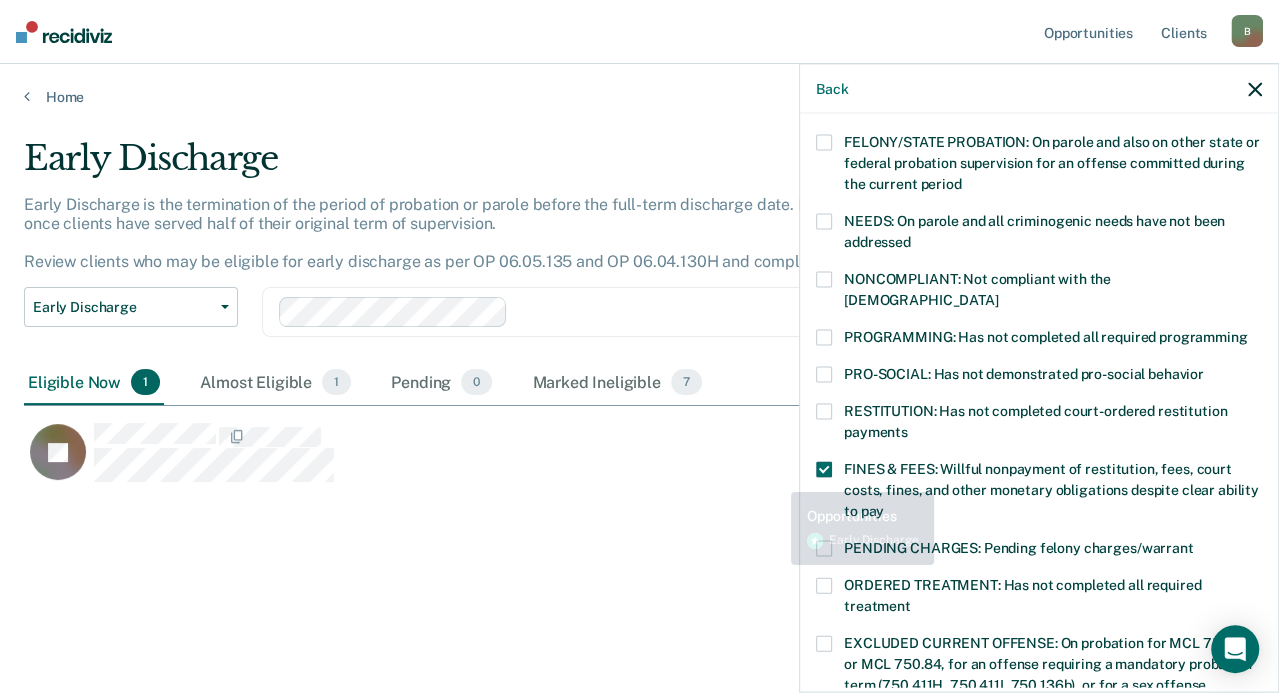 click on "Early Discharge   Early Discharge is the termination of the period of probation or parole before the full-term discharge date. Early discharge reviews are mandated, at minimum, once clients have served half of their original term of supervision. Review clients who may be eligible for early discharge as per OP 06.05.135 and OP 06.04.130H and complete the discharge paperwork in COMS. Early Discharge Classification Review Early Discharge Minimum Telephone Reporting Overdue for Discharge Supervision Level Mismatch Clear   agents D4A   Eligible Now 1 Almost Eligible 1 Pending 0 Marked Ineligible 7
To pick up a draggable item, press the space bar.
While dragging, use the arrow keys to move the item.
Press space again to drop the item in its new position, or press escape to cancel.
JB" at bounding box center [639, 340] 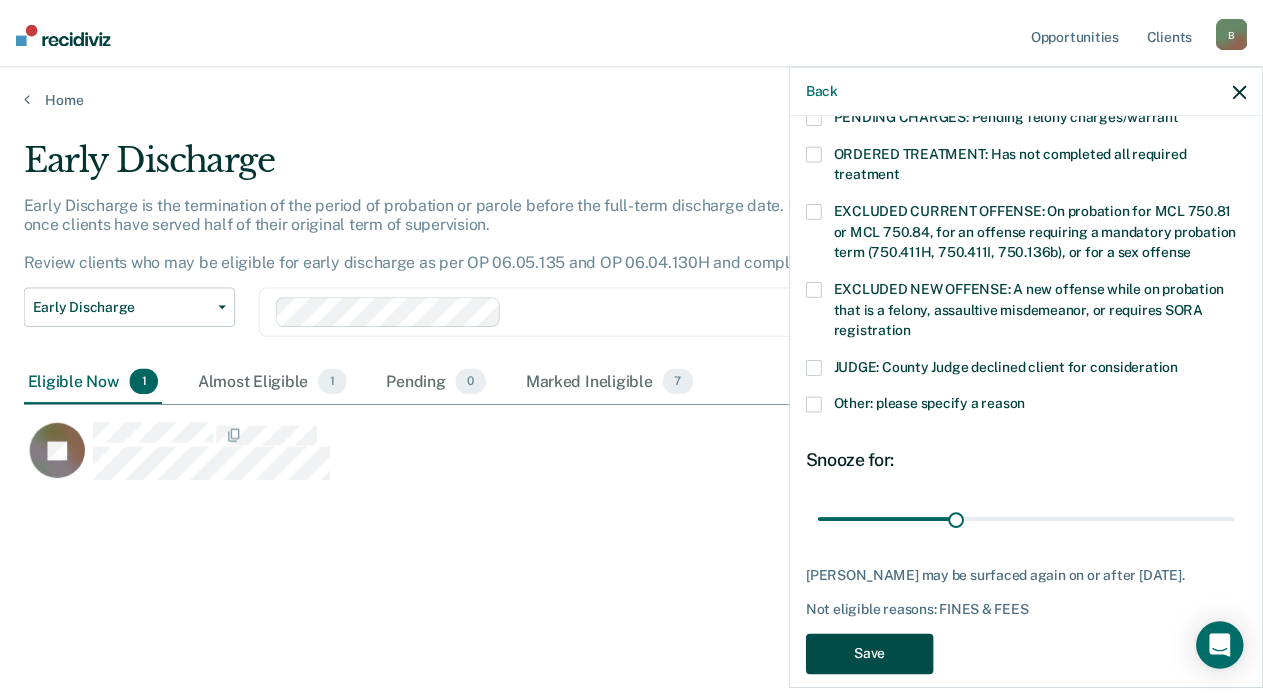 scroll, scrollTop: 683, scrollLeft: 0, axis: vertical 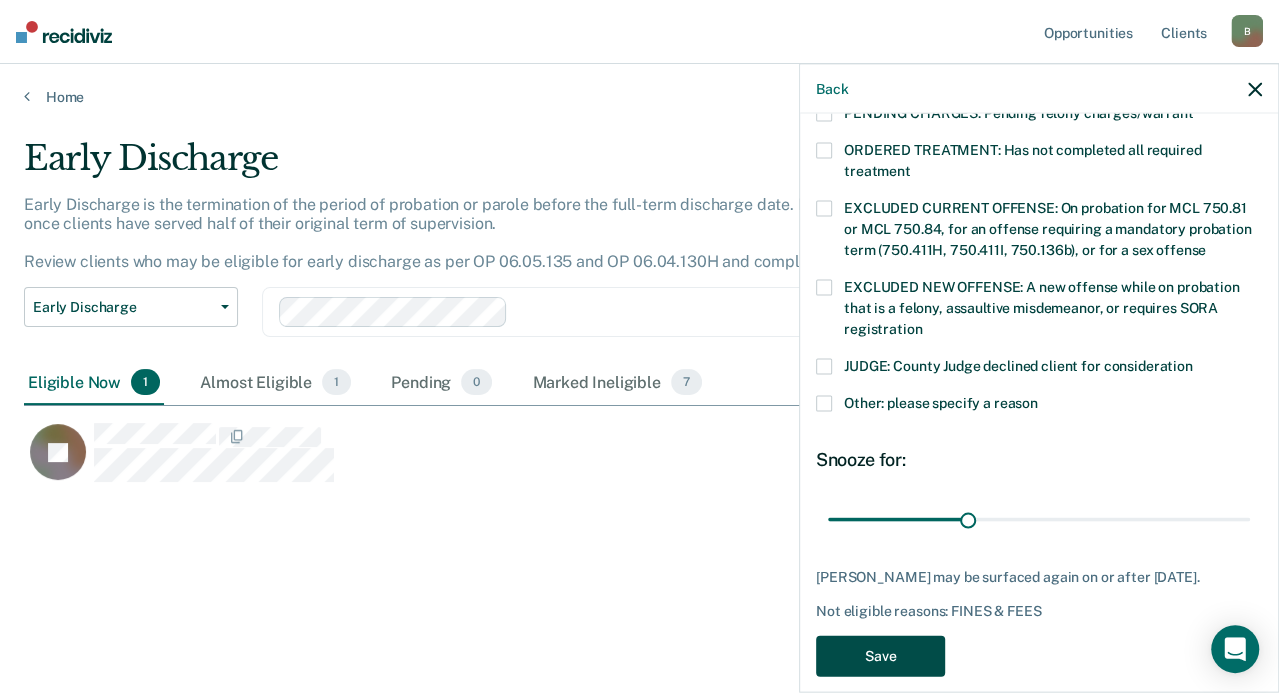 click on "Save" at bounding box center [880, 655] 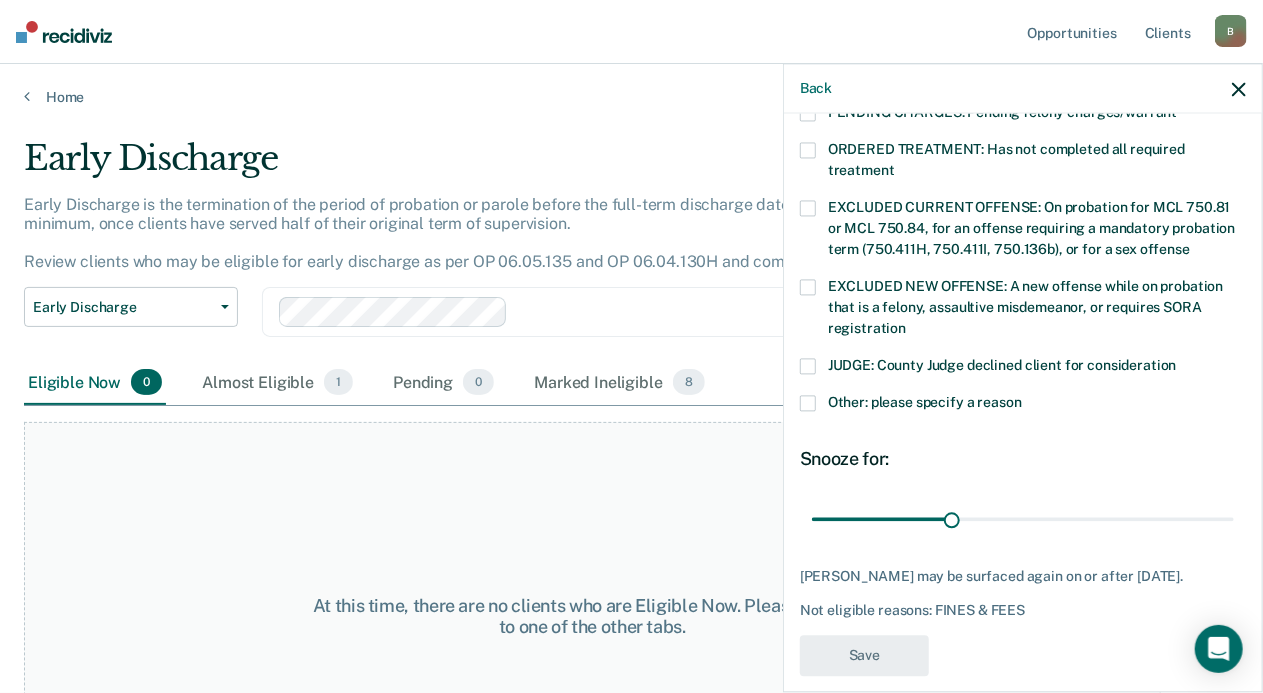 scroll, scrollTop: 596, scrollLeft: 0, axis: vertical 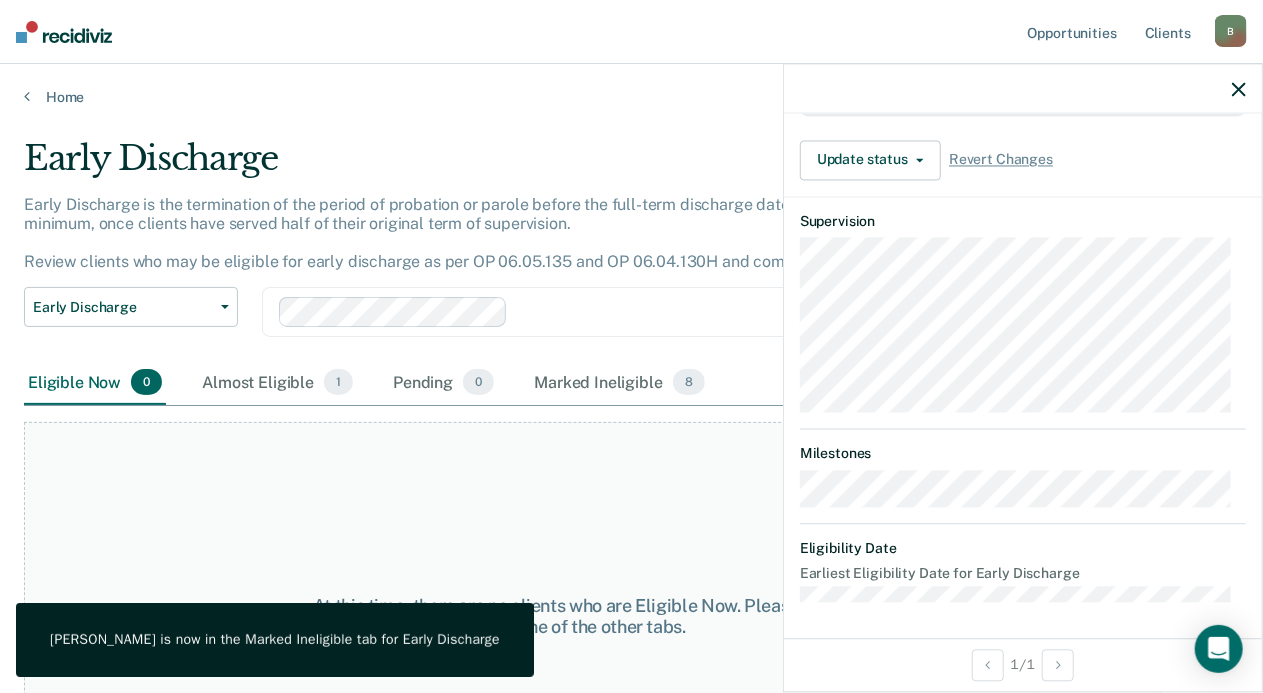 click on "At this time, there are no clients who are Eligible Now. Please navigate to one of the other tabs." at bounding box center [592, 616] 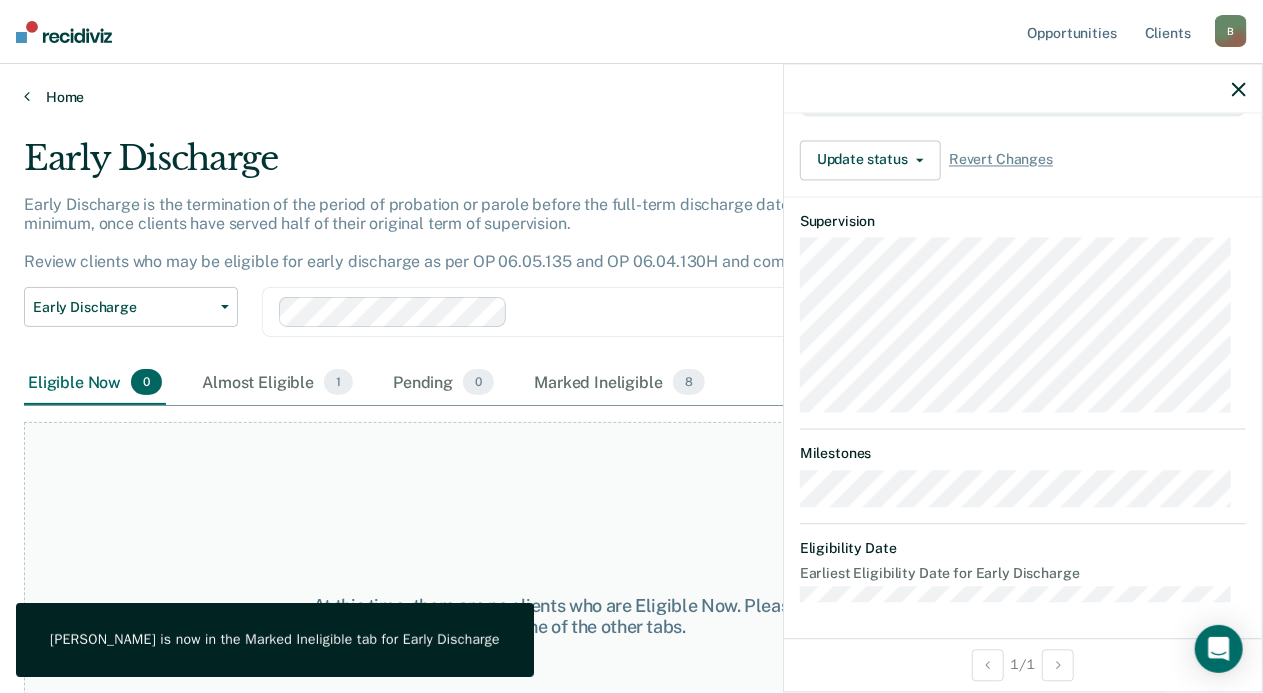 click on "Home" at bounding box center (631, 97) 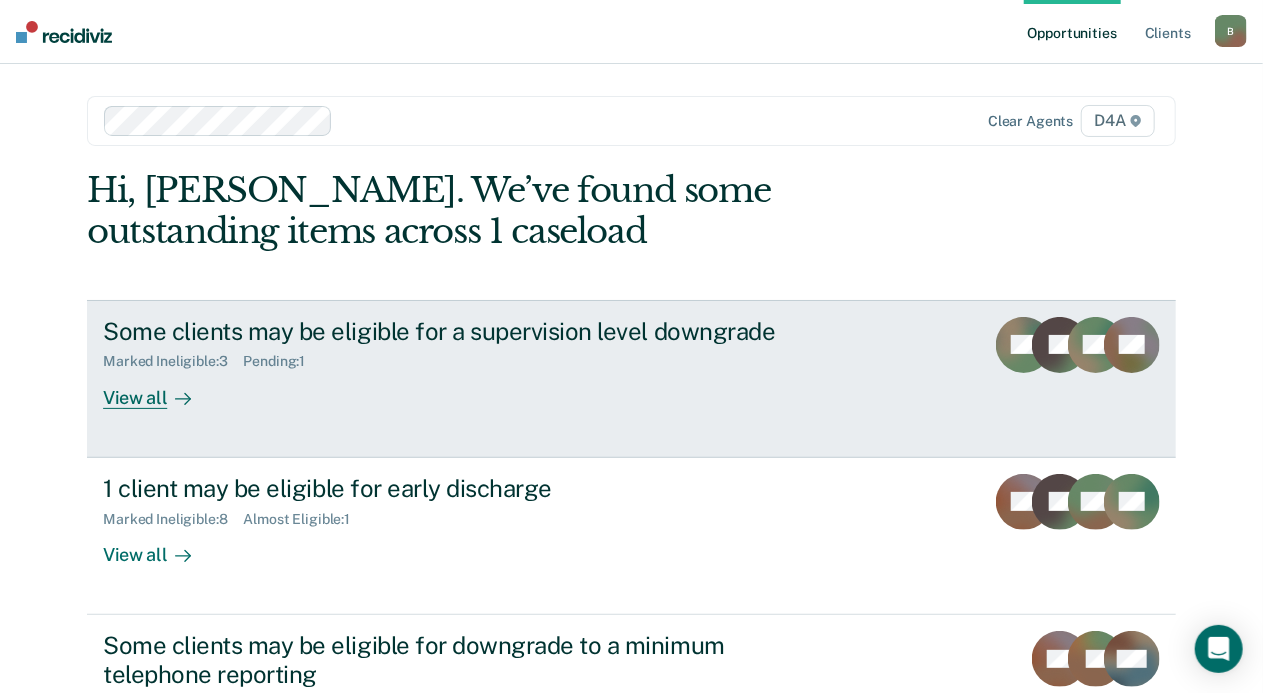 click on "View all" at bounding box center [159, 389] 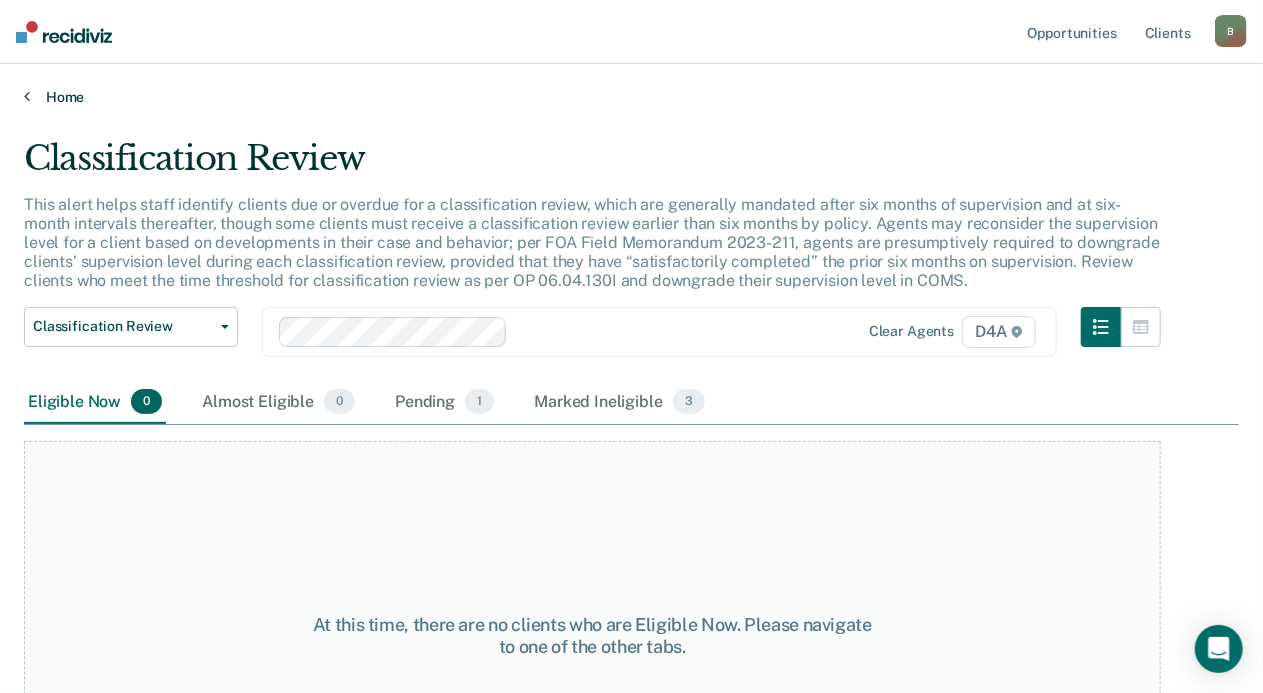 click on "Home" at bounding box center (631, 97) 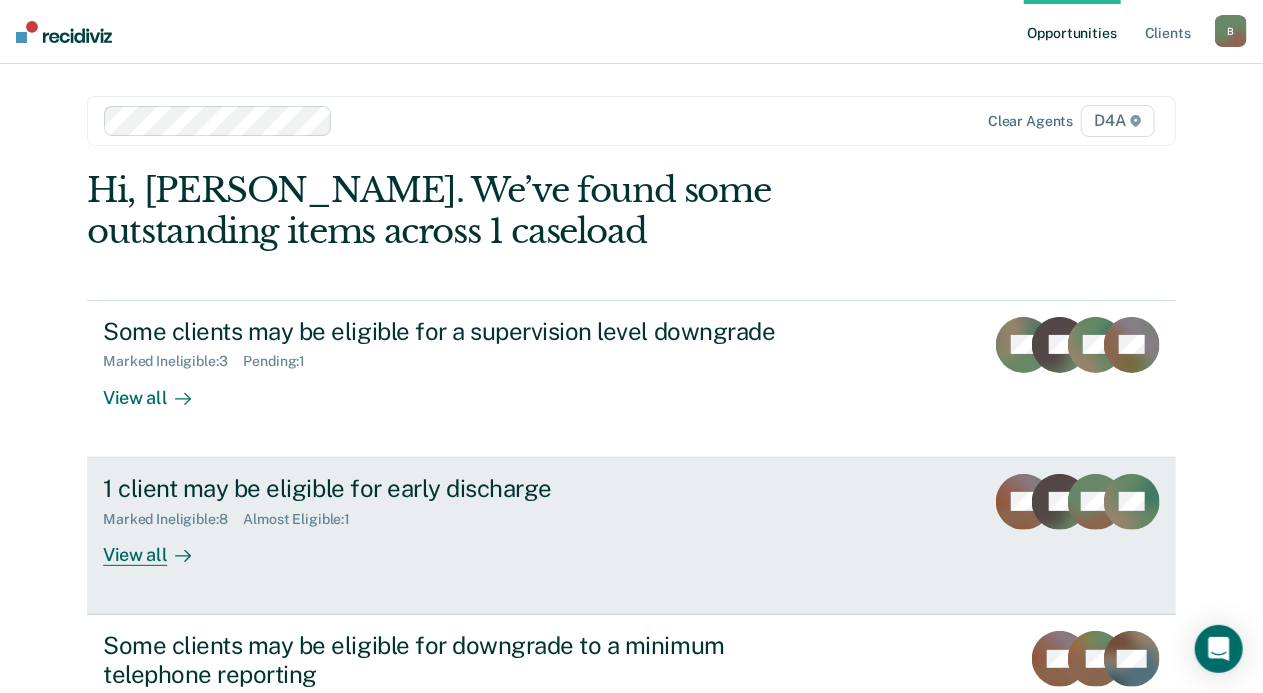 click on "View all" at bounding box center (159, 546) 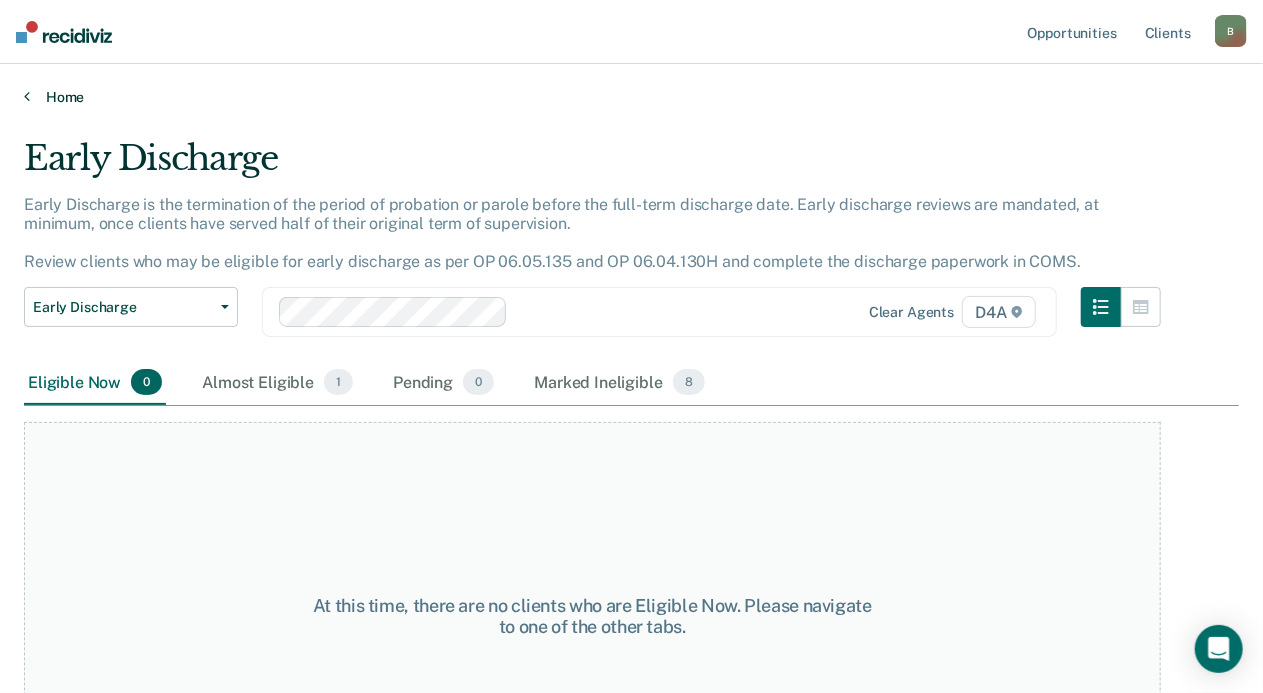 click on "Home" at bounding box center [631, 97] 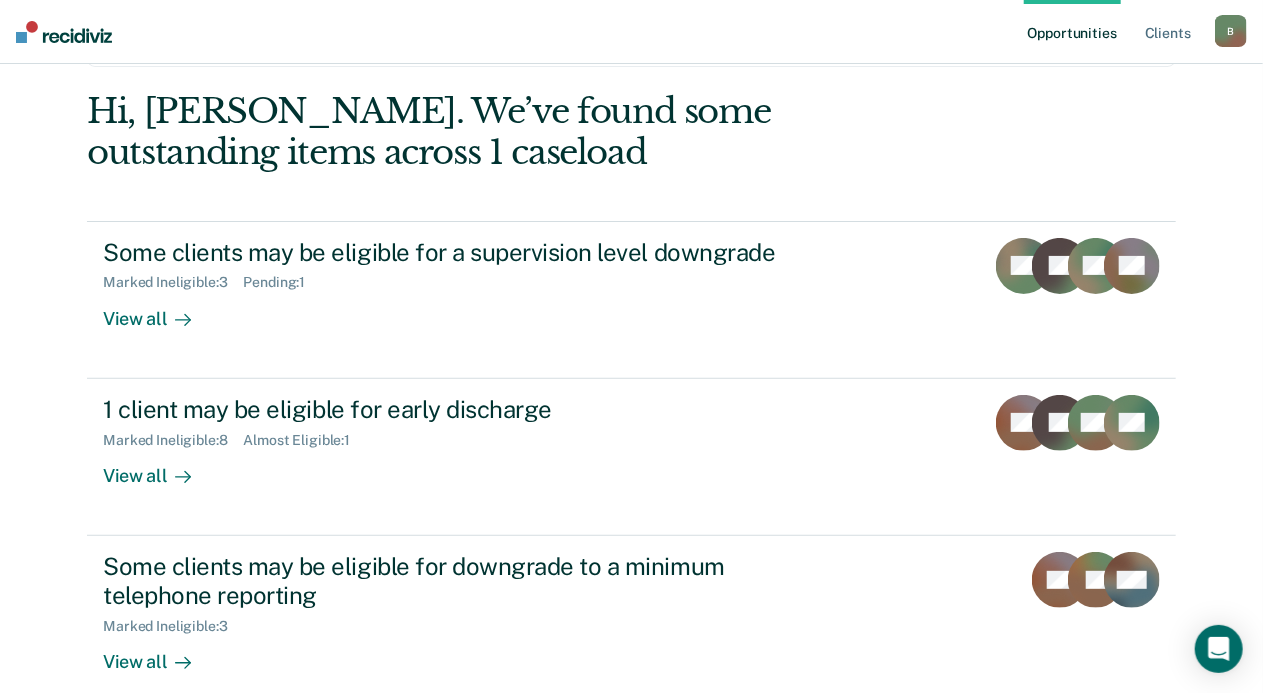 scroll, scrollTop: 186, scrollLeft: 0, axis: vertical 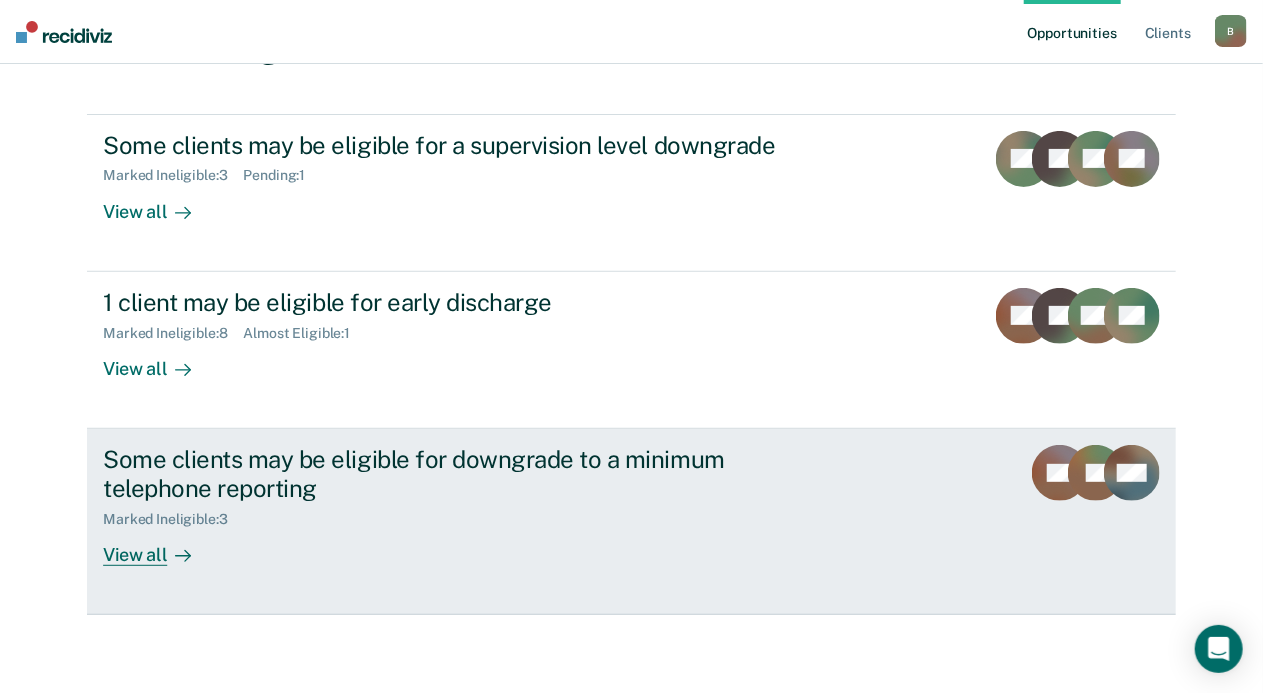 click on "View all" at bounding box center [159, 546] 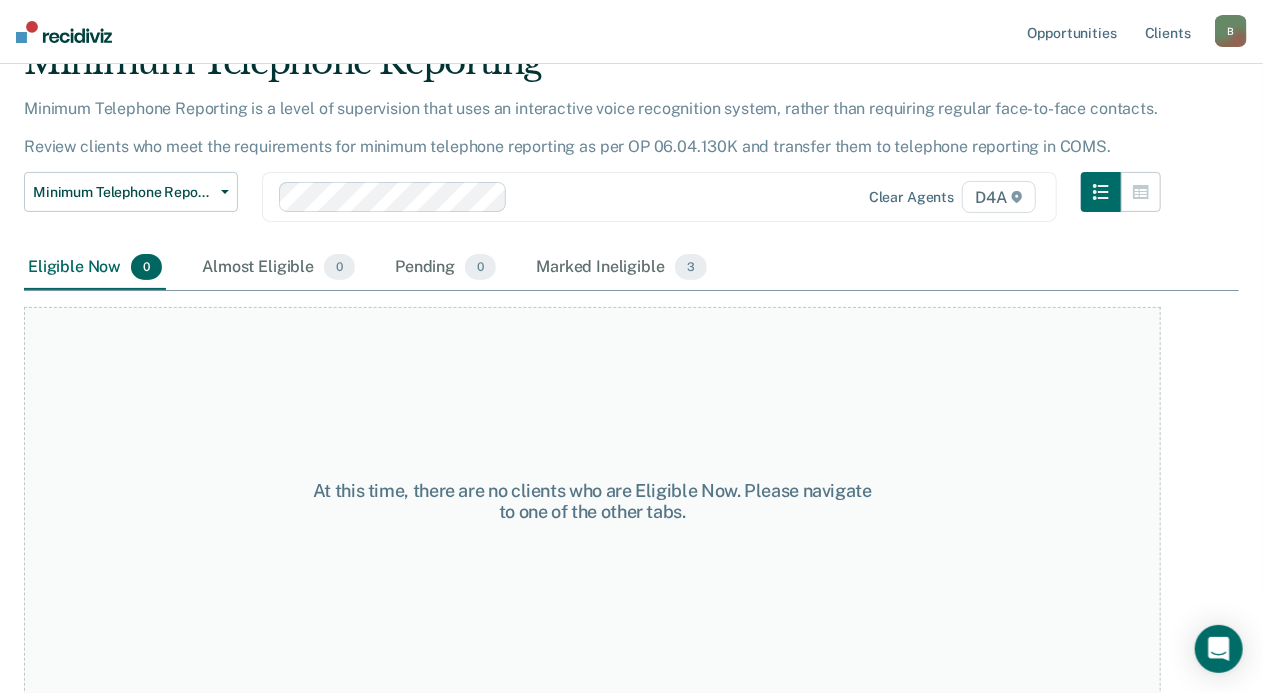 scroll, scrollTop: 0, scrollLeft: 0, axis: both 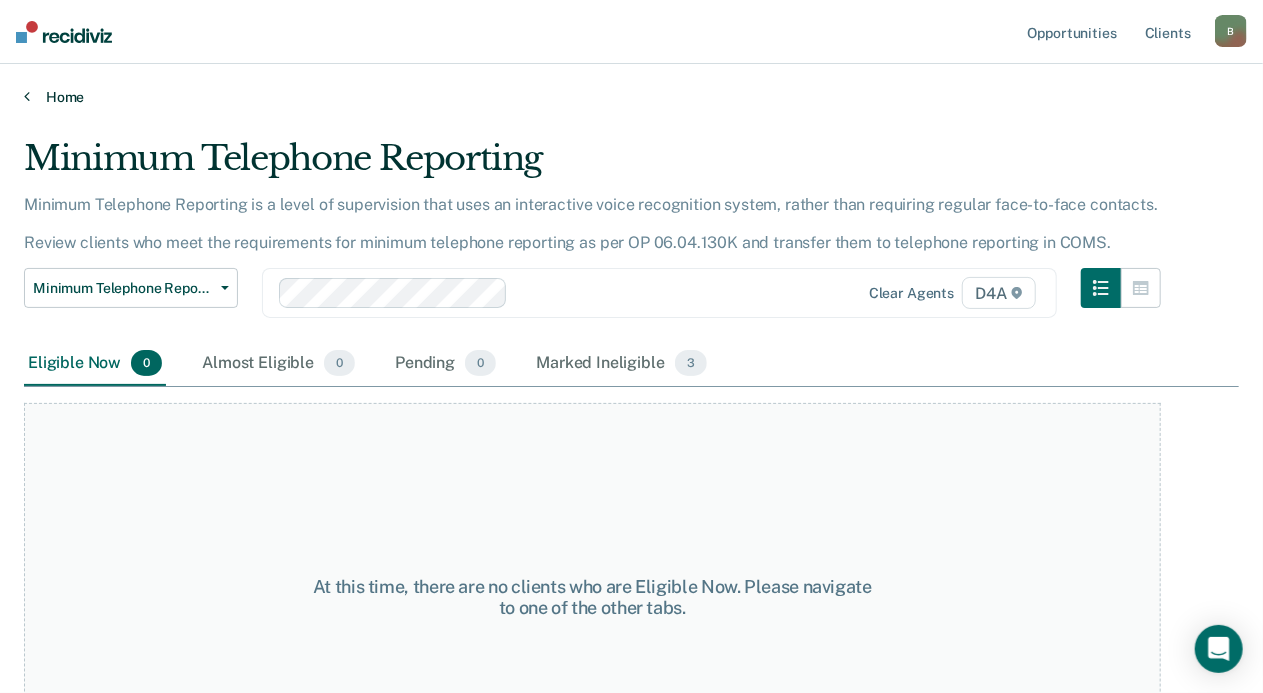 click on "Home" at bounding box center (631, 97) 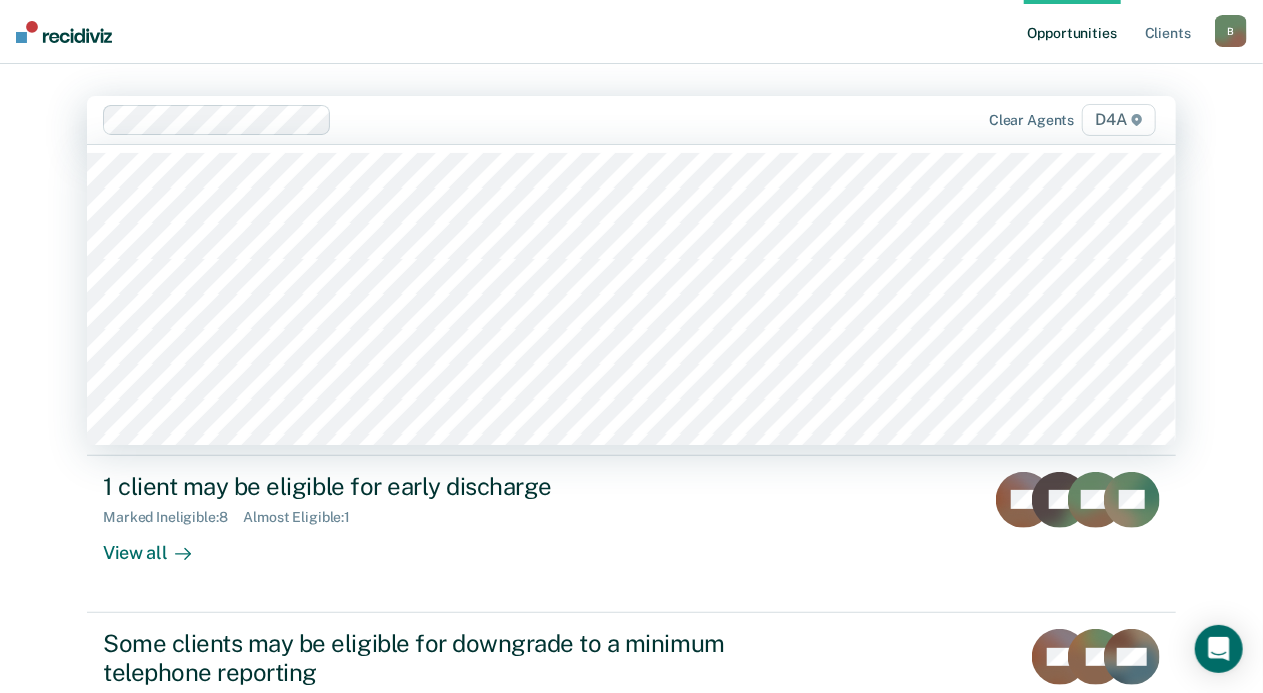 click on "D4A" at bounding box center [1118, 120] 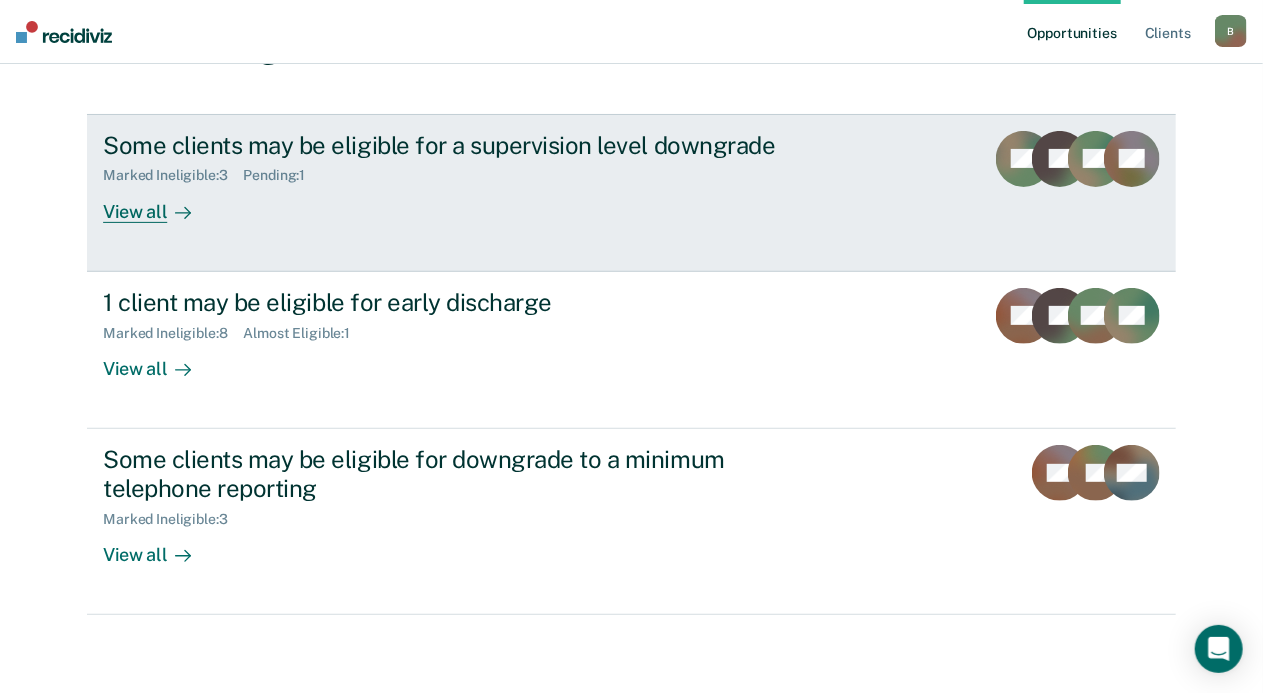 scroll, scrollTop: 0, scrollLeft: 0, axis: both 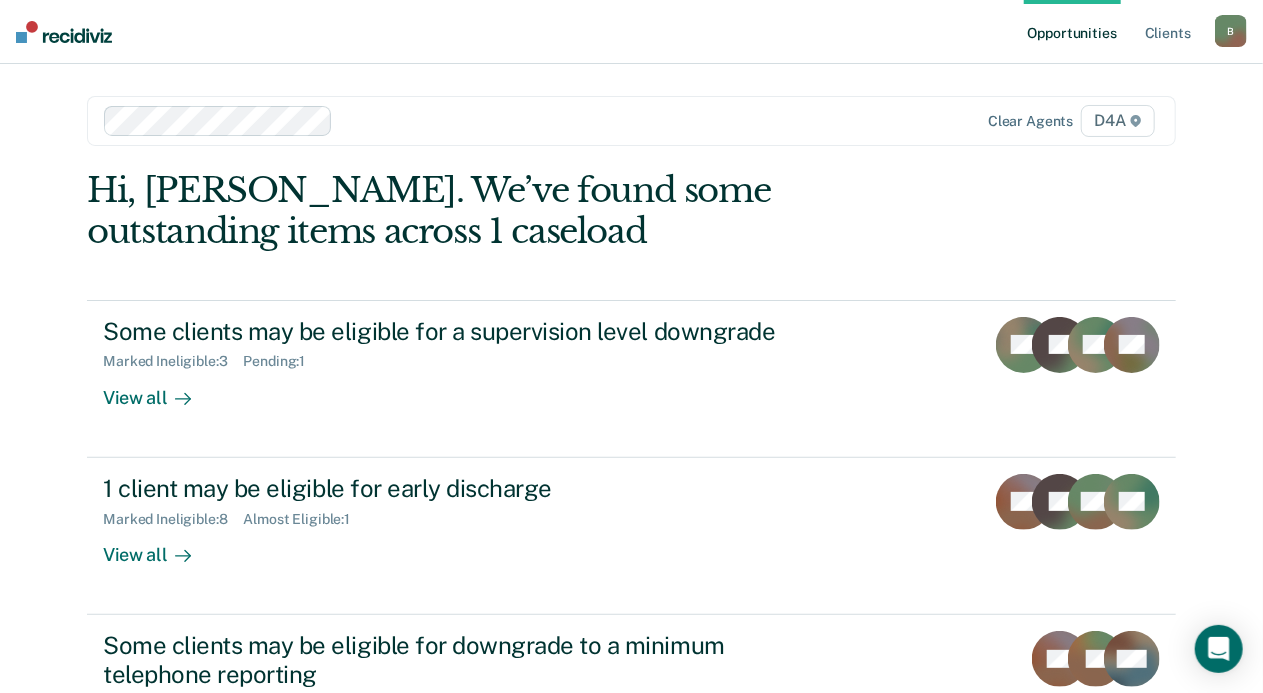 click on "Clear   agents D4A" at bounding box center (631, 121) 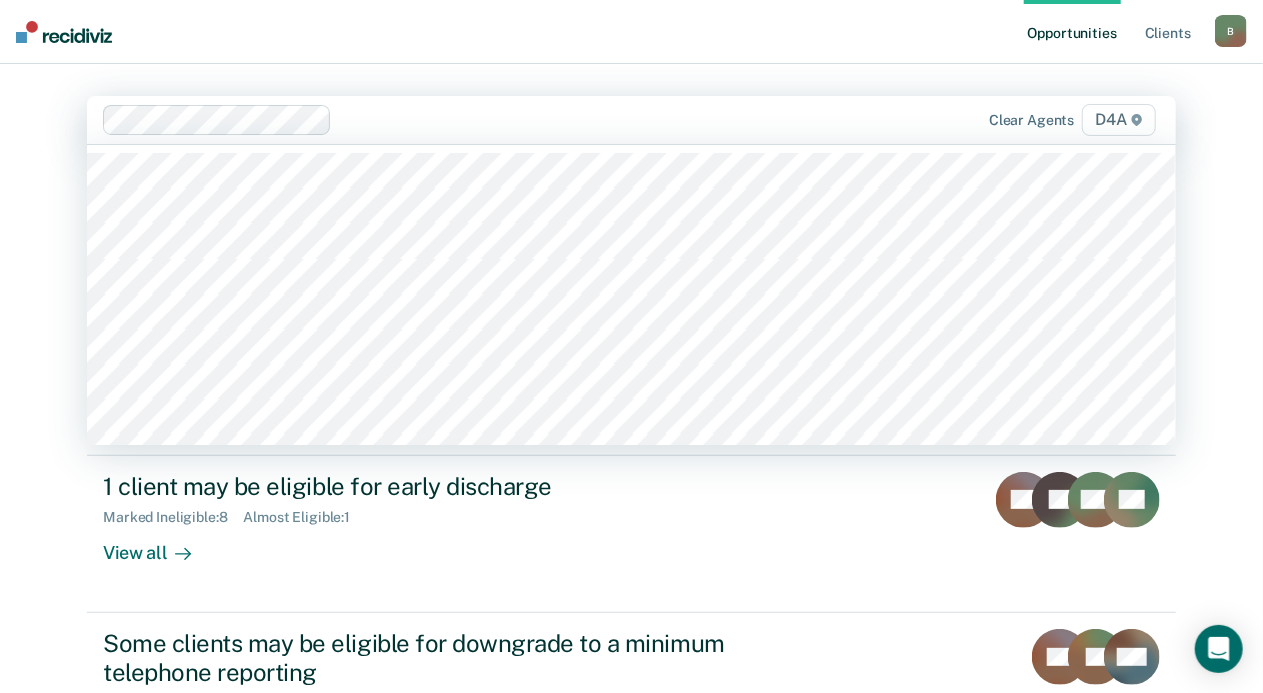 click at bounding box center [590, 119] 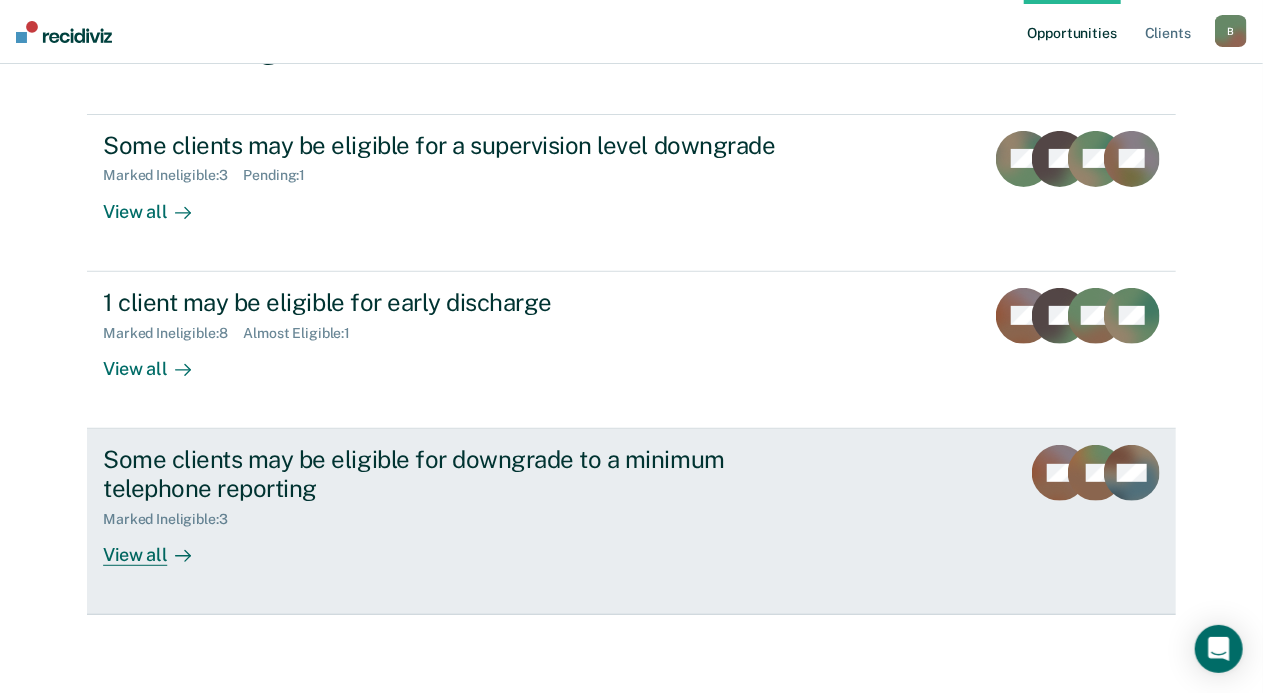 scroll, scrollTop: 0, scrollLeft: 0, axis: both 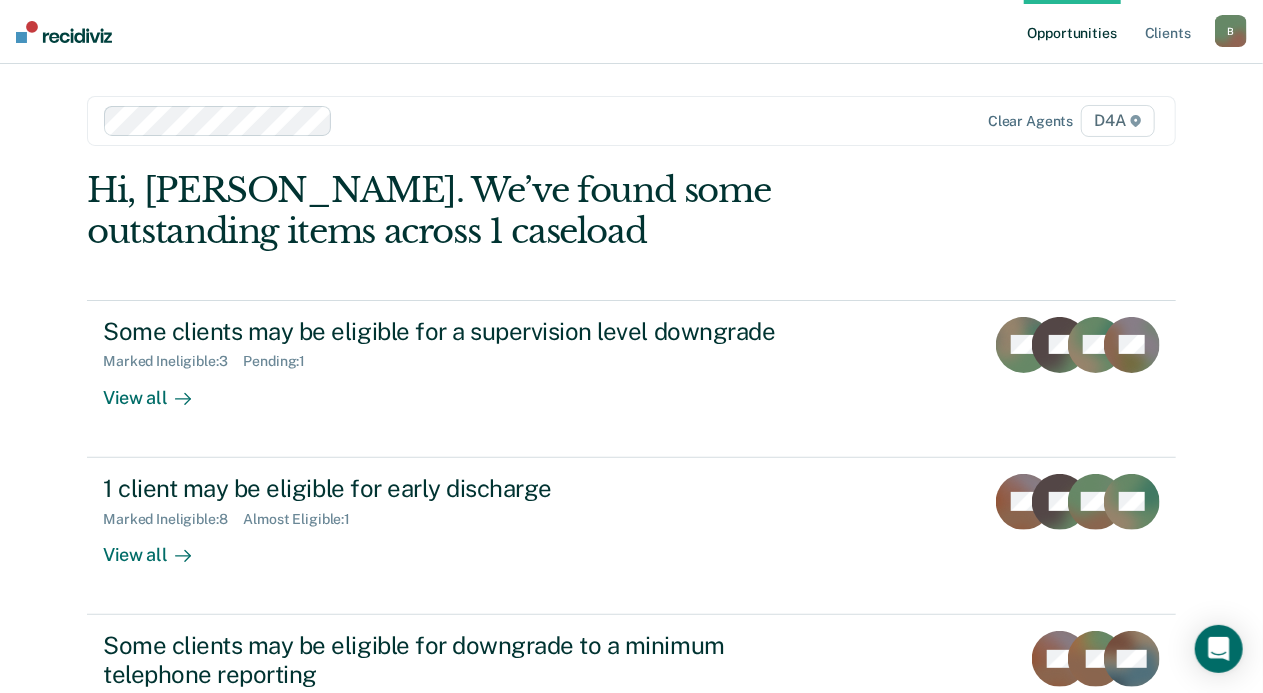 click on "B" at bounding box center [1231, 31] 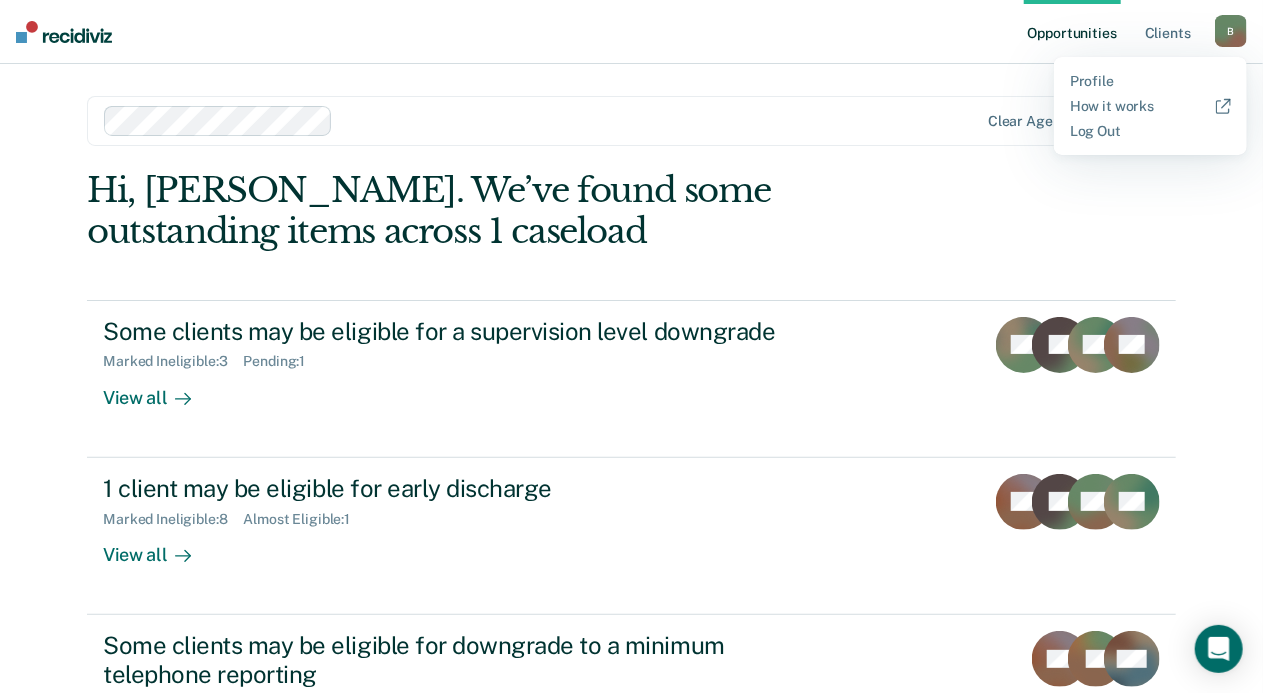 click on "Hi, [PERSON_NAME]. We’ve found some outstanding items across 1 caseload Some clients may be eligible for a supervision level downgrade Marked Ineligible :  3 Pending :  1 View all   AS JG AC RR 1 client may be eligible for early discharge Marked Ineligible :  8 Almost Eligible :  1 View all   DS JG MS AC Some clients may be eligible for downgrade to a minimum telephone reporting Marked Ineligible :  3 View all   DS JC BM" at bounding box center [631, 485] 